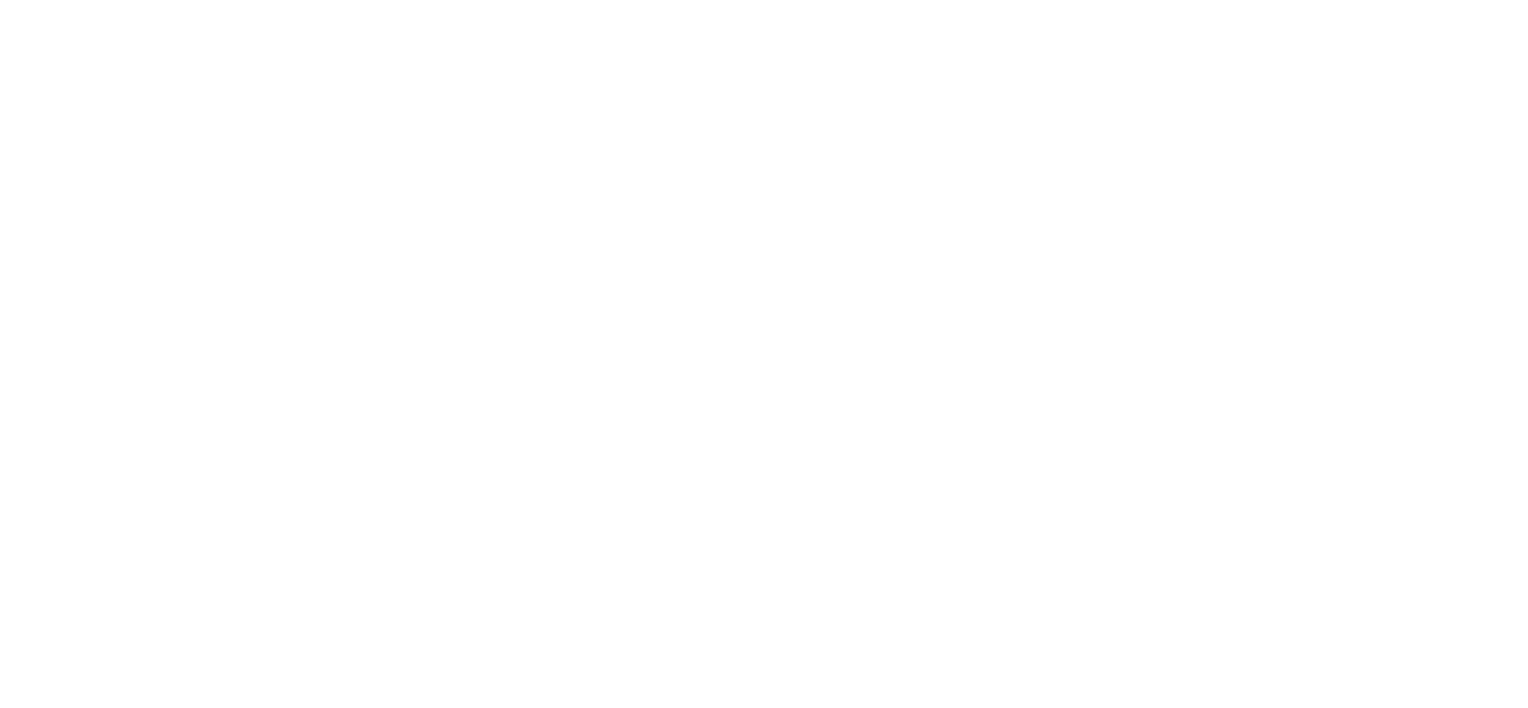 scroll, scrollTop: 0, scrollLeft: 0, axis: both 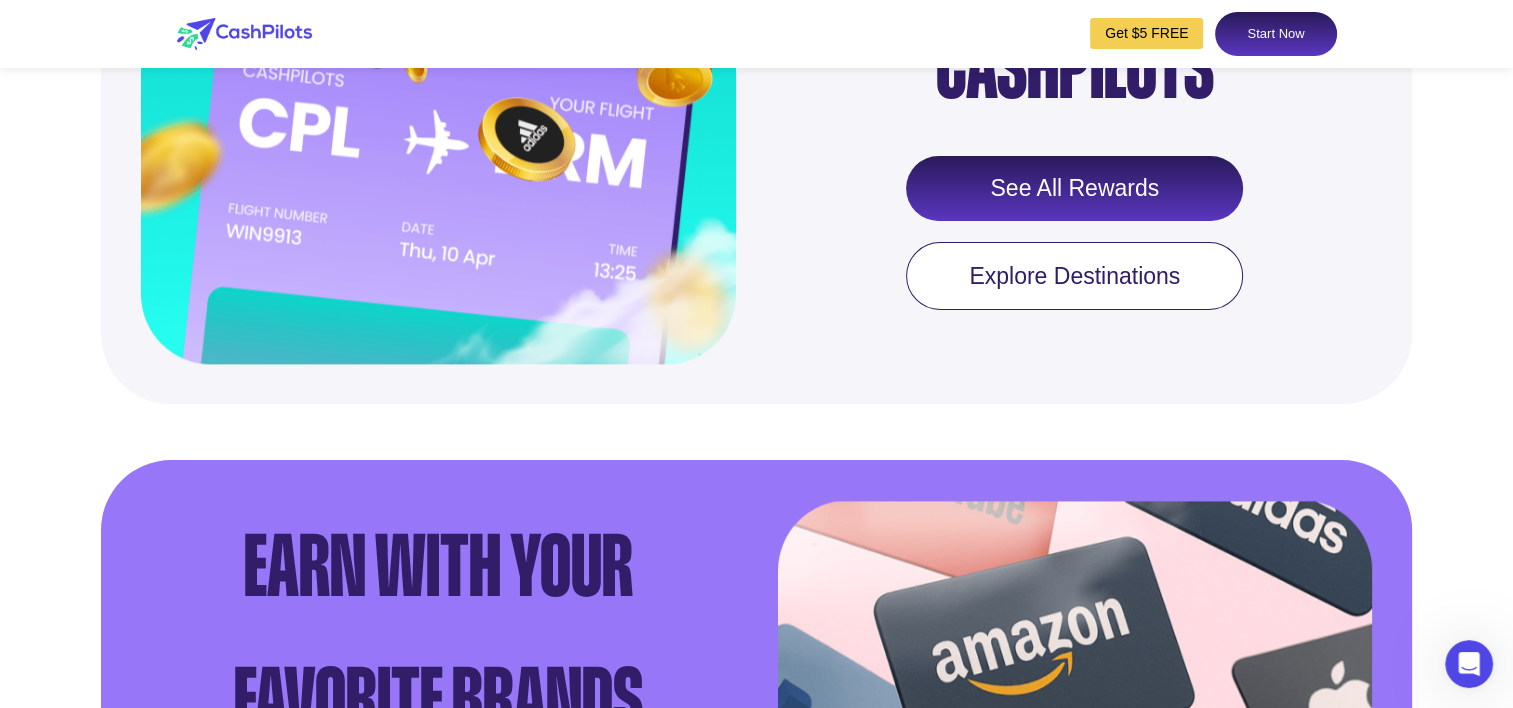 click on "Start Now" at bounding box center (1275, 34) 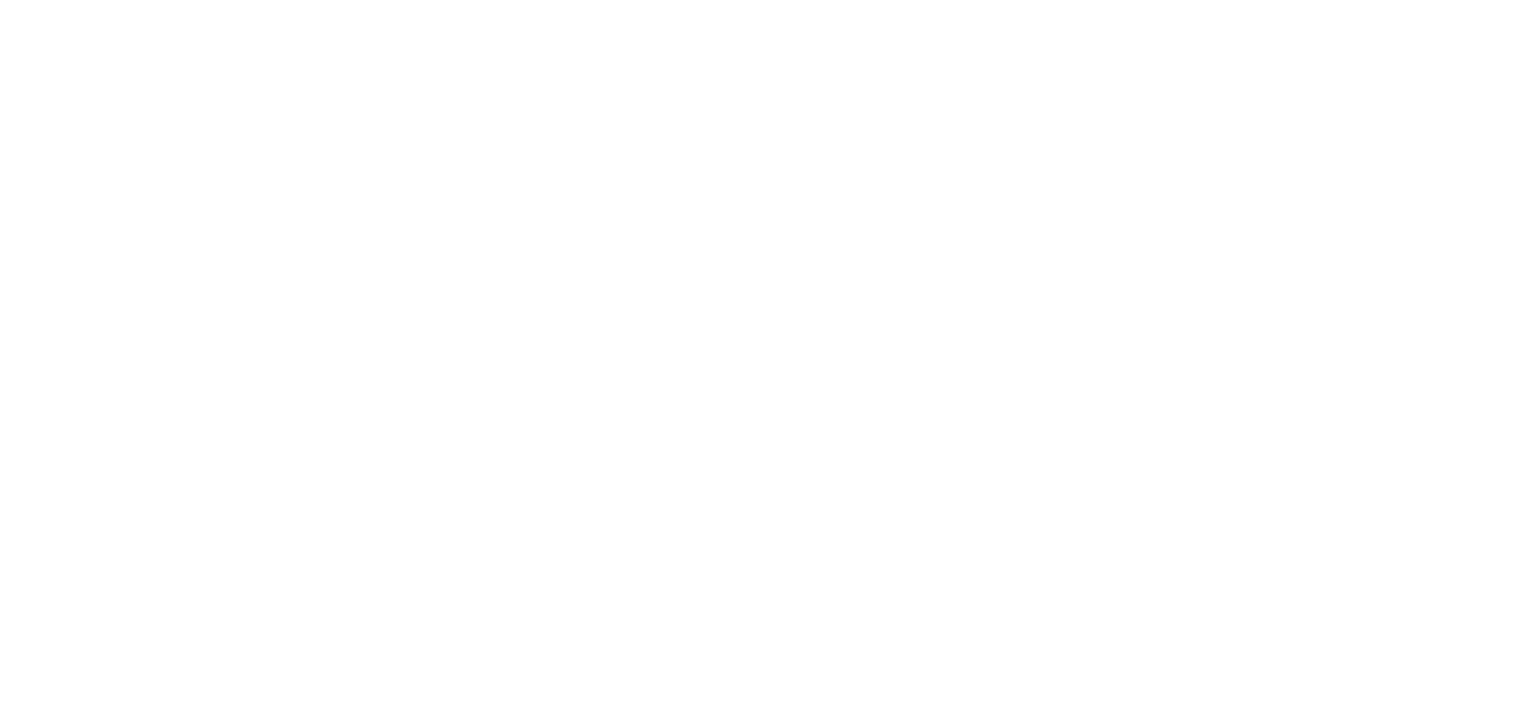 scroll, scrollTop: 0, scrollLeft: 0, axis: both 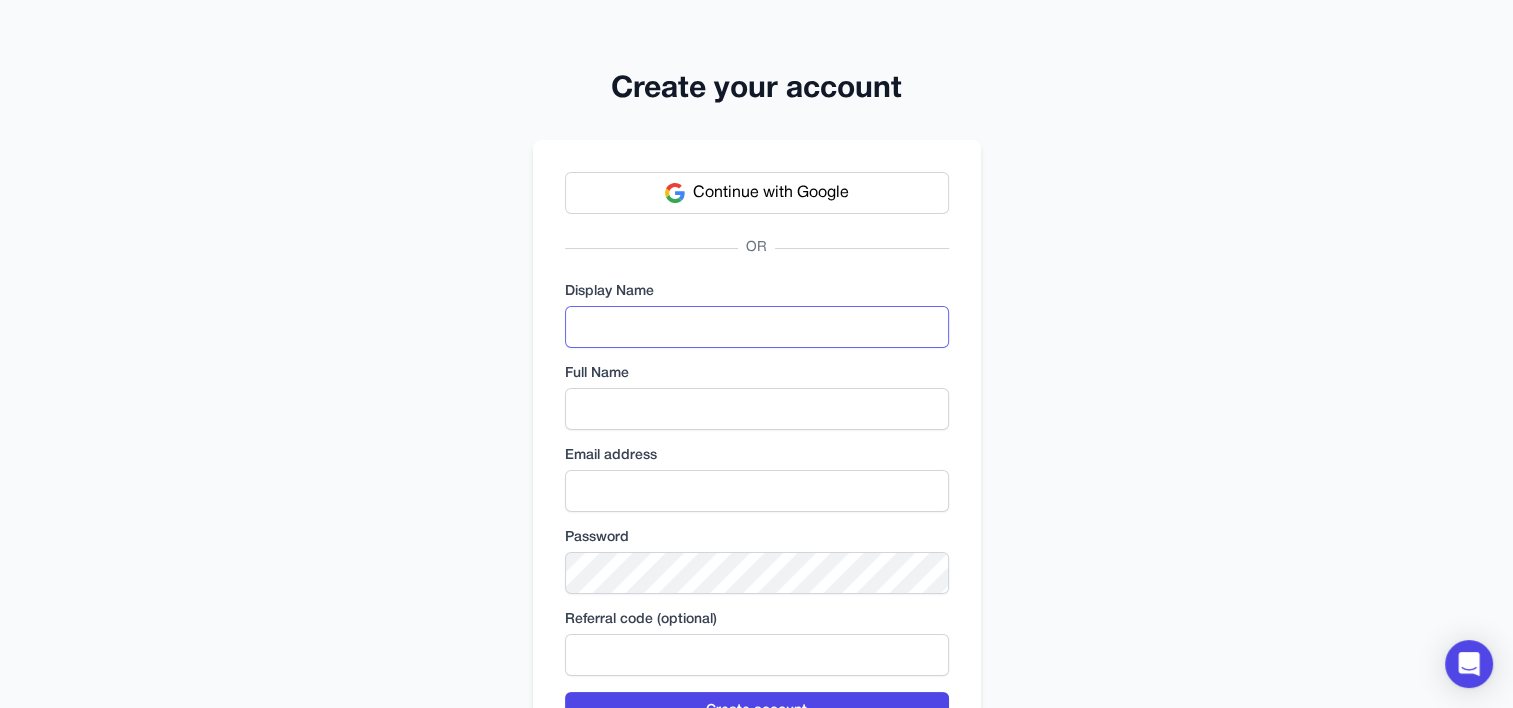 click at bounding box center (757, 327) 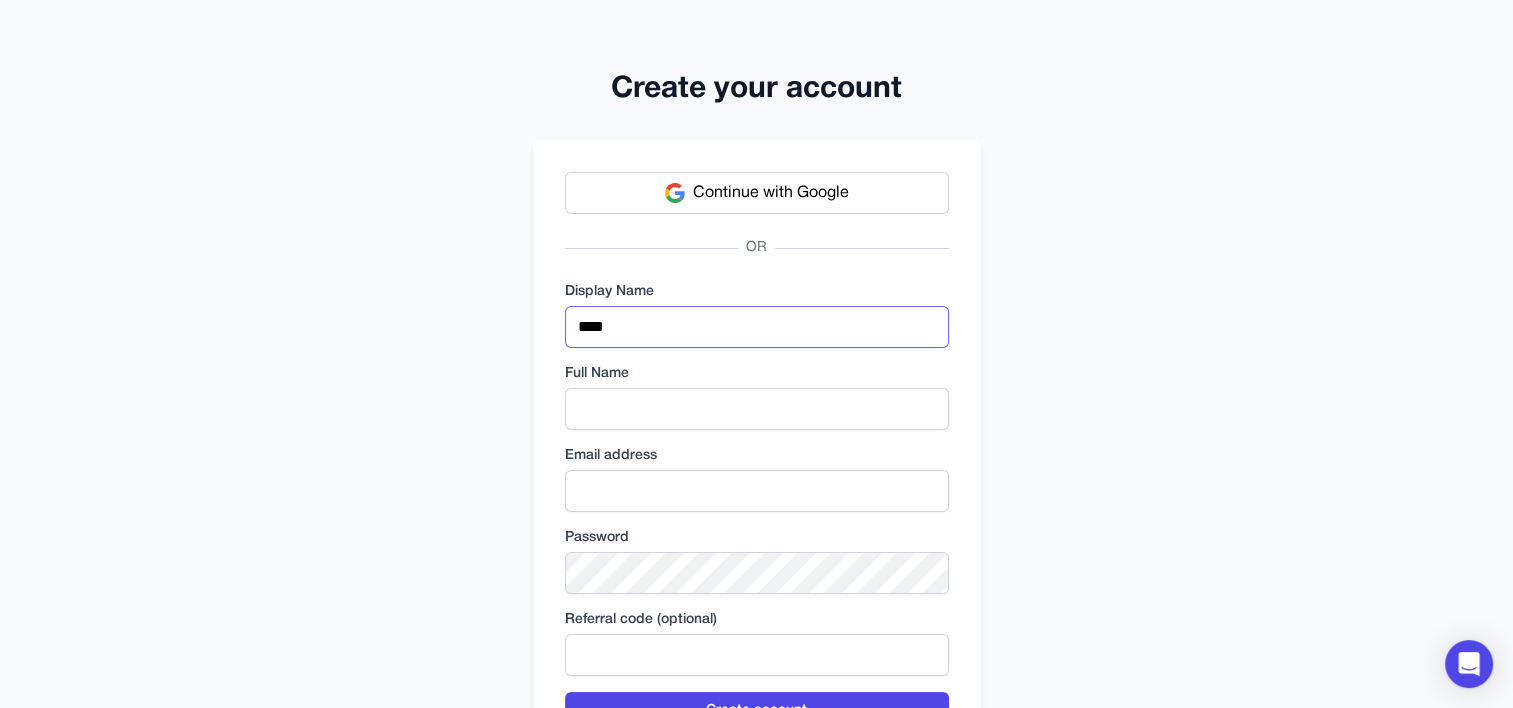 type on "****" 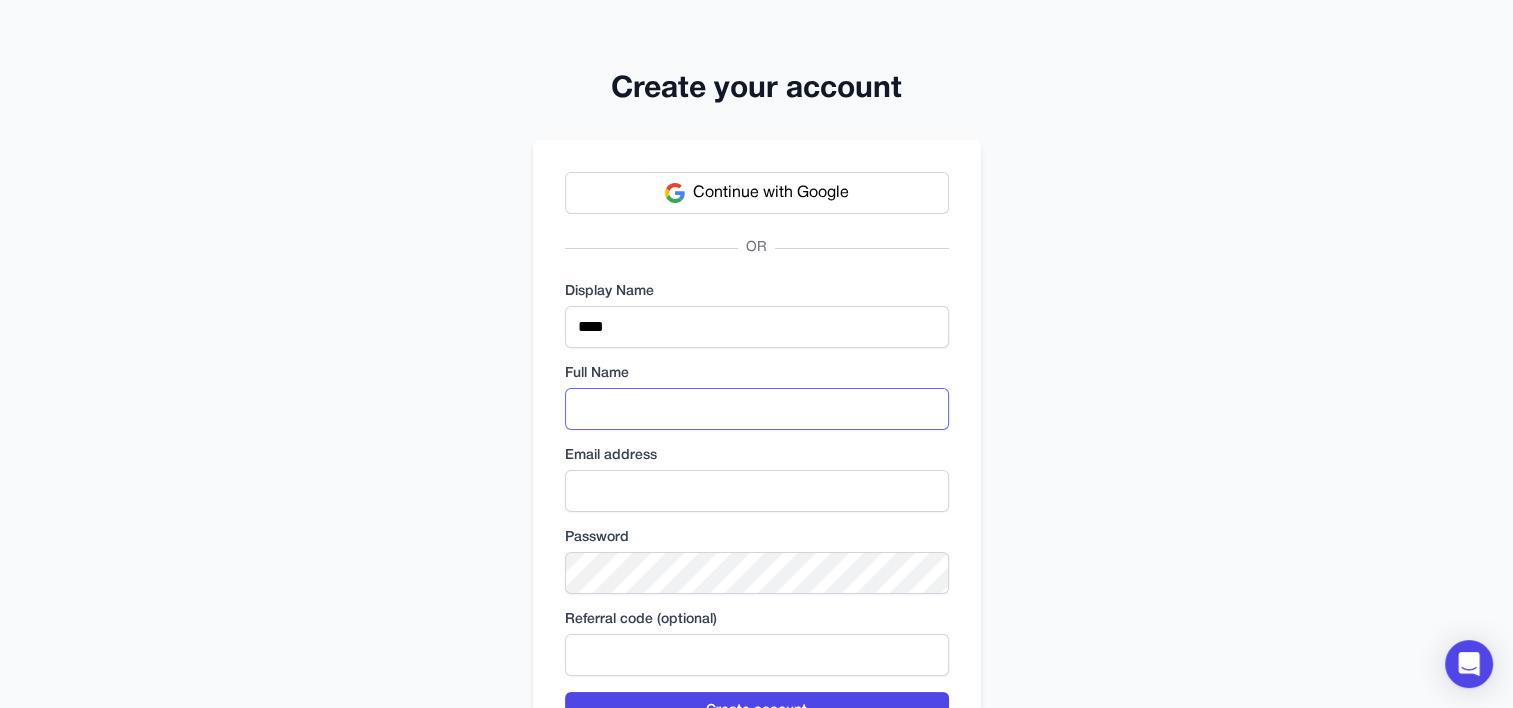 click at bounding box center [757, 409] 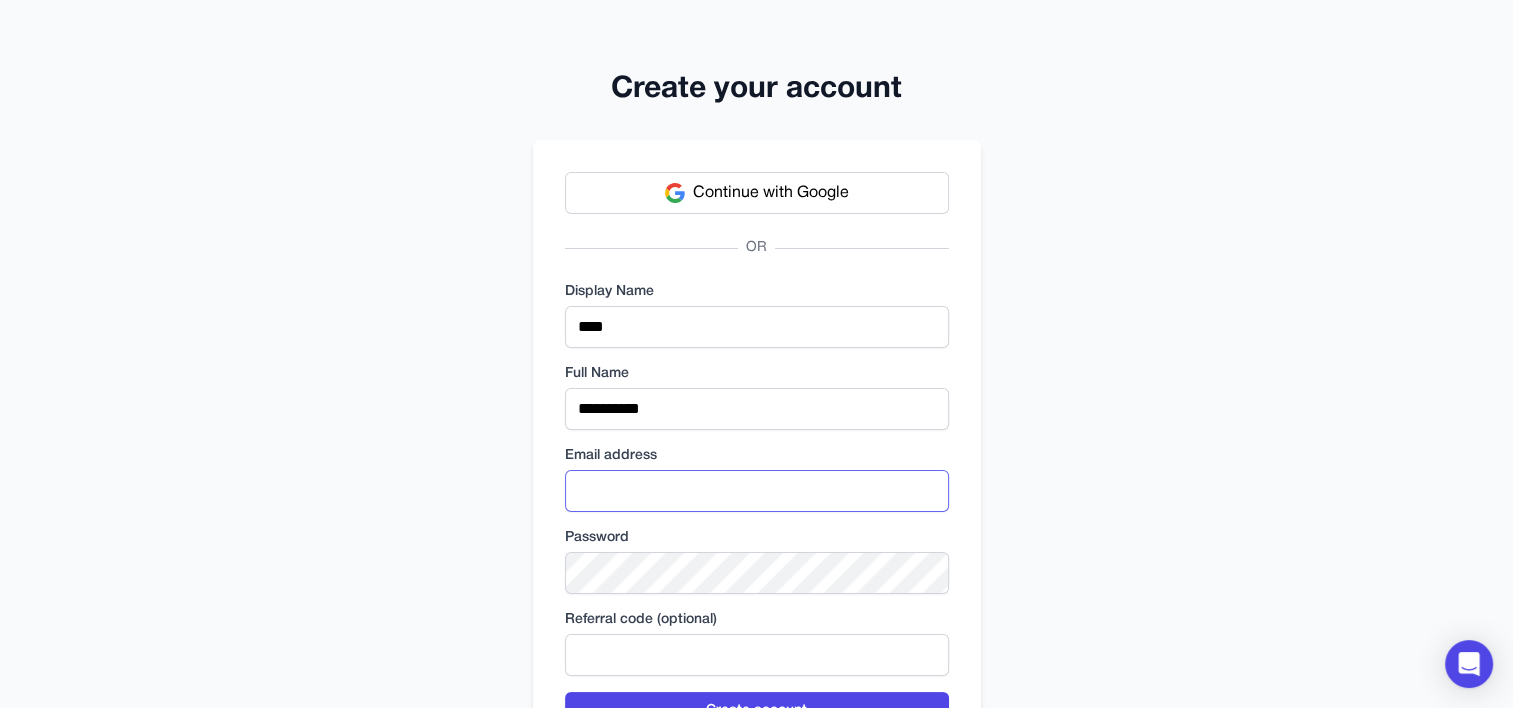 type on "**********" 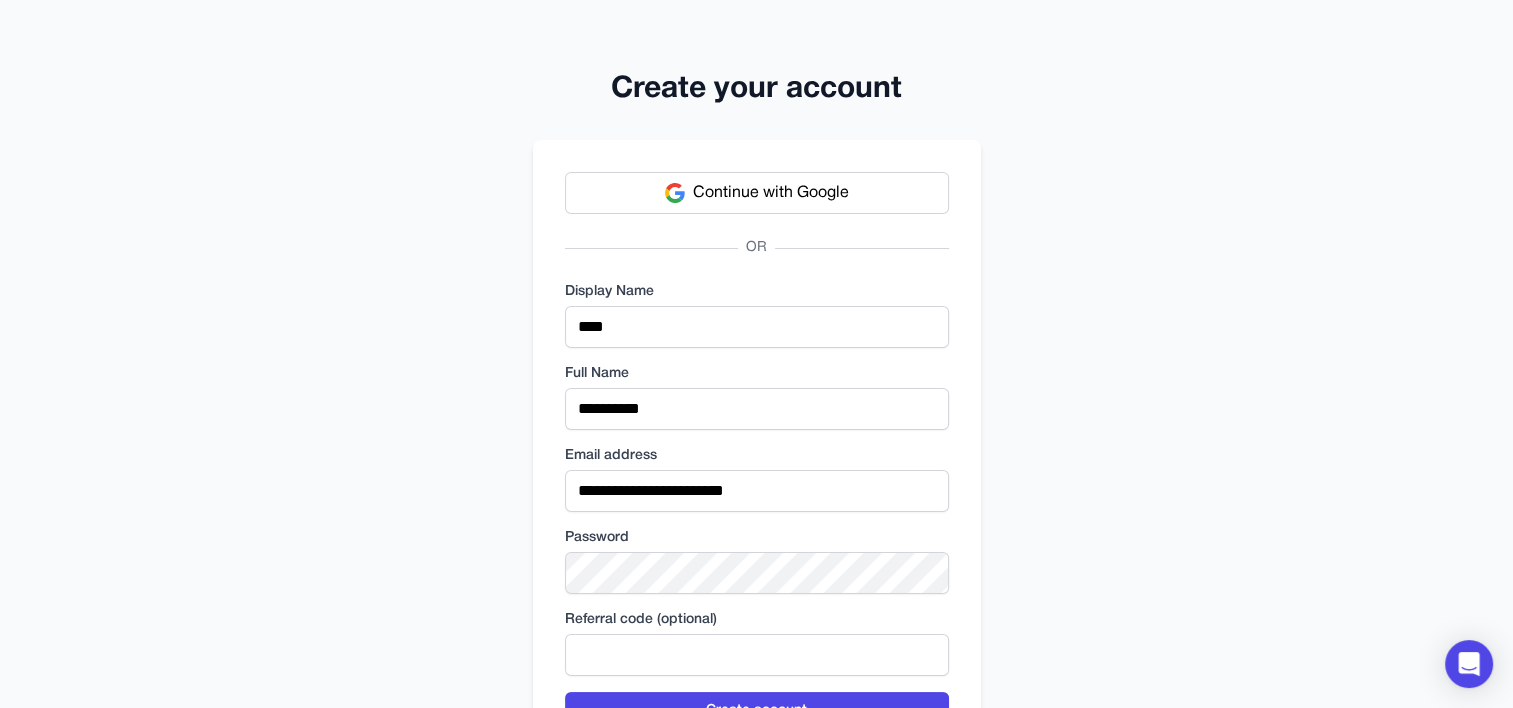 type on "*****" 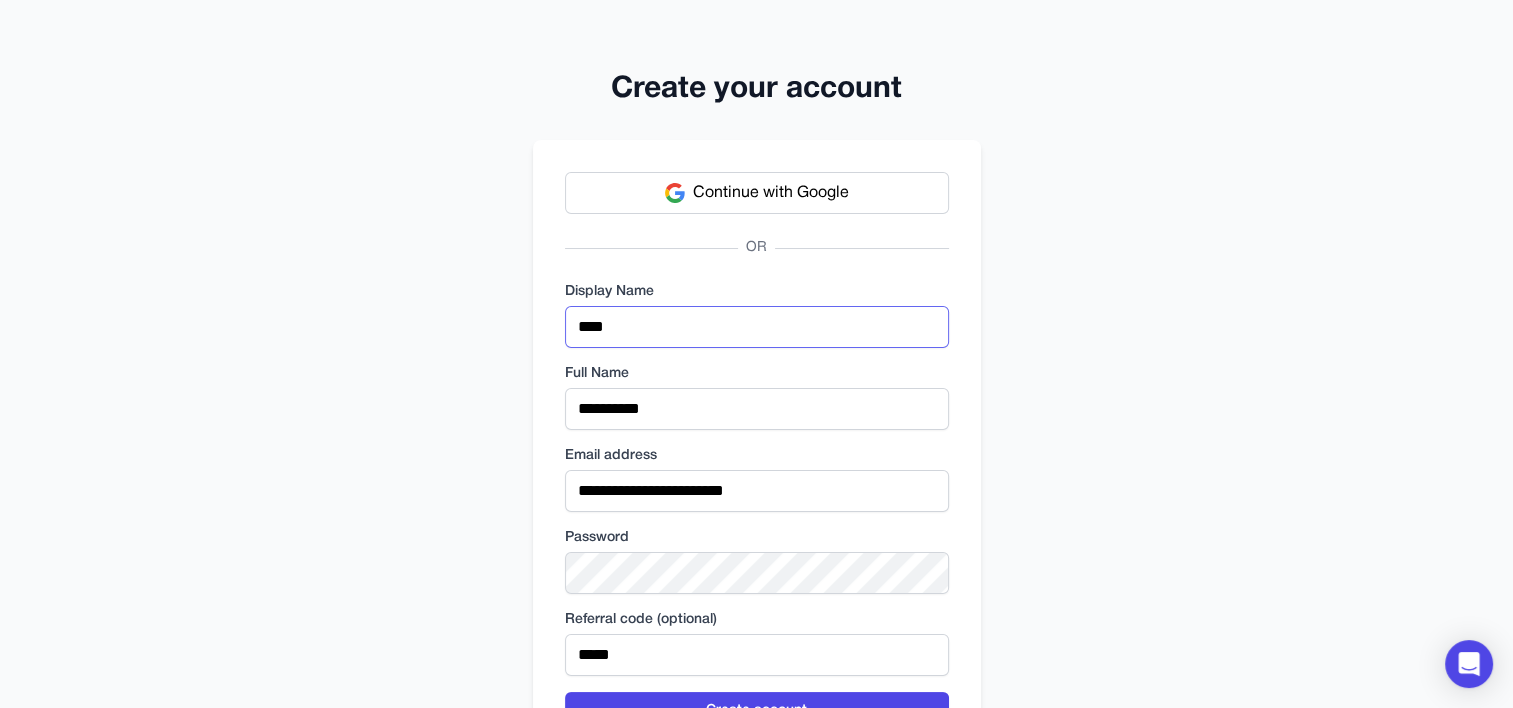 click on "****" at bounding box center [757, 327] 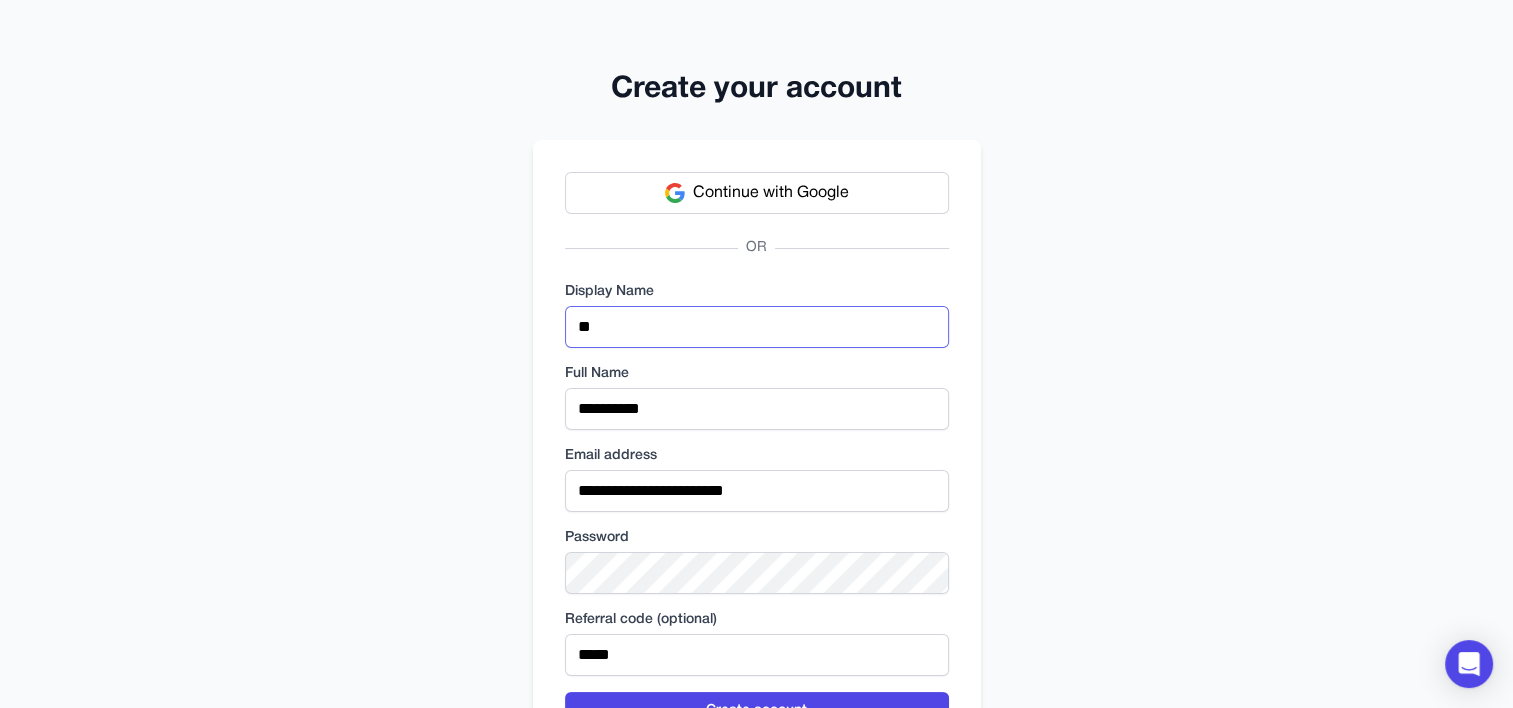 type on "*" 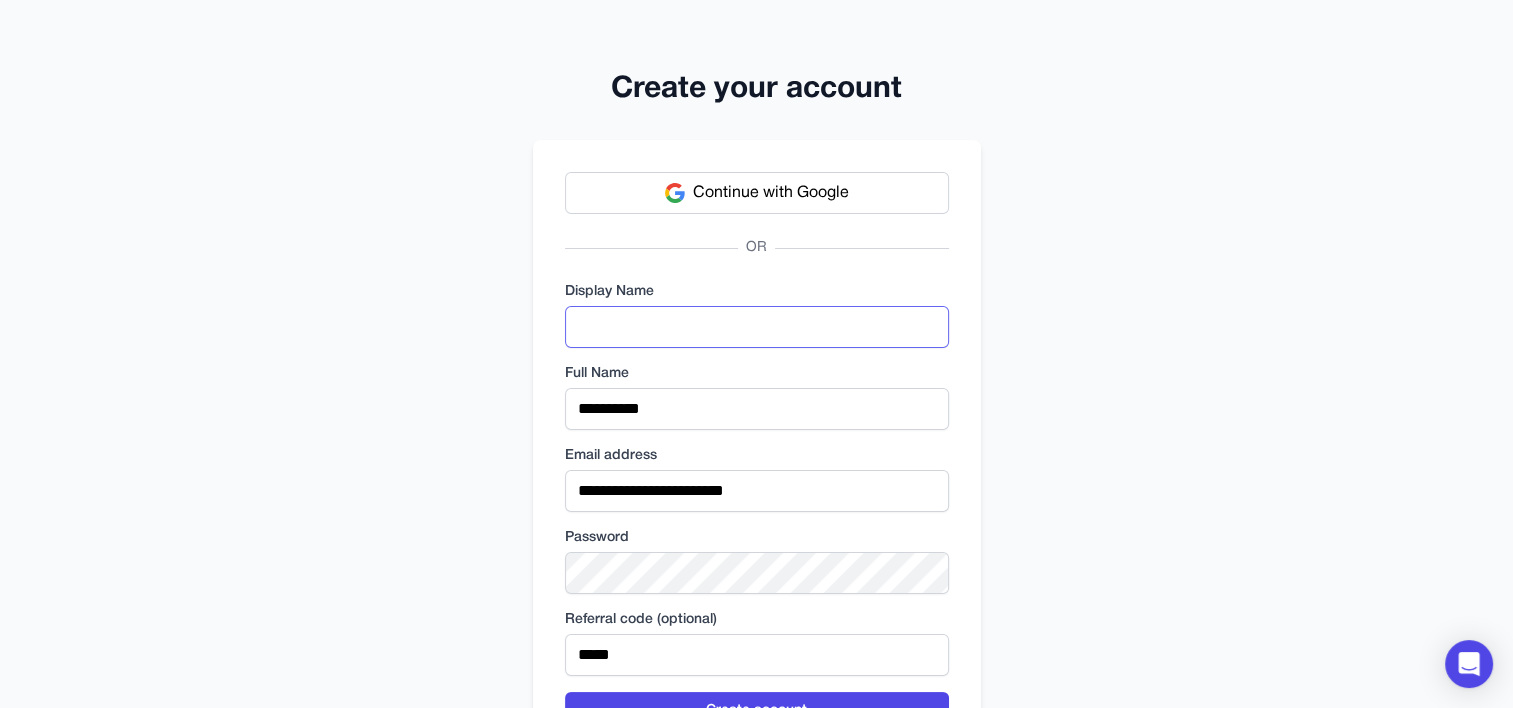 type on "*" 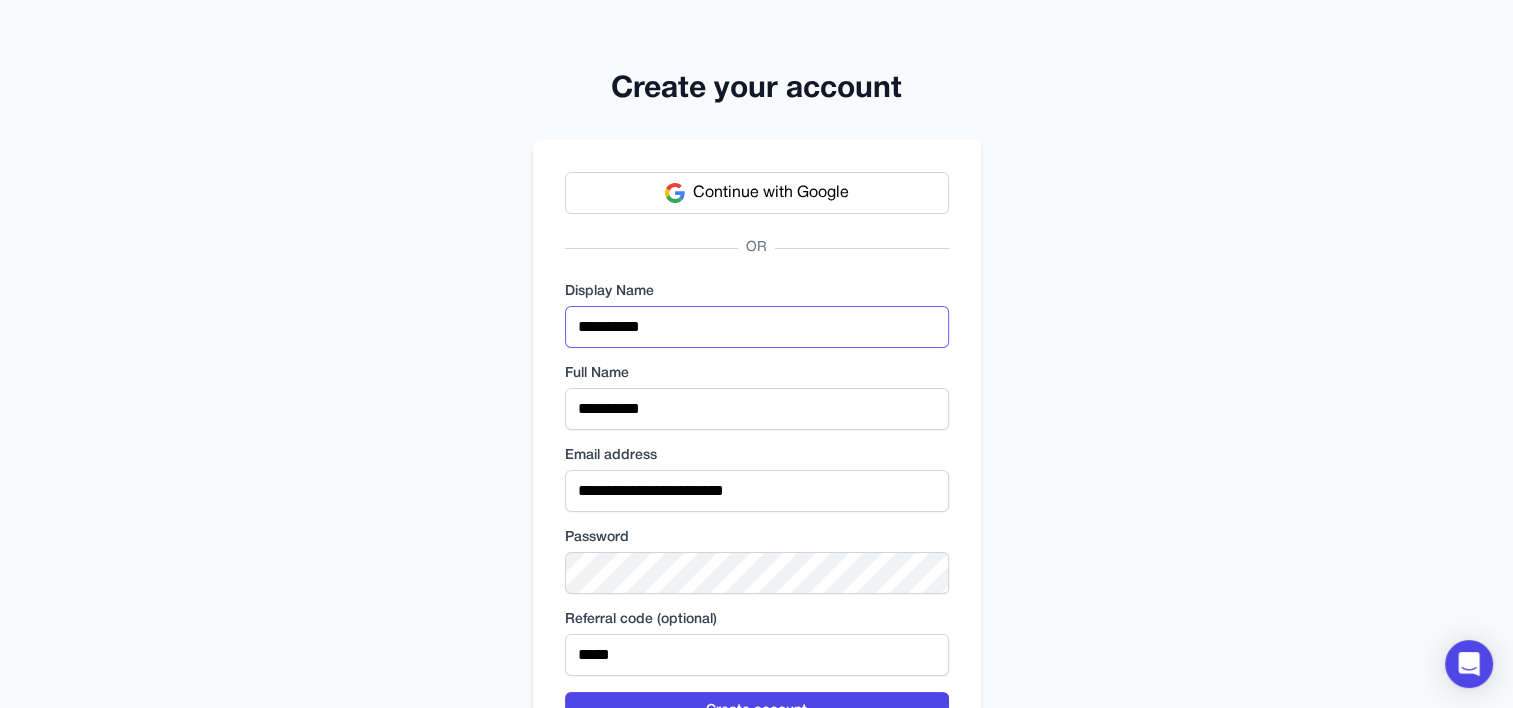 type on "**********" 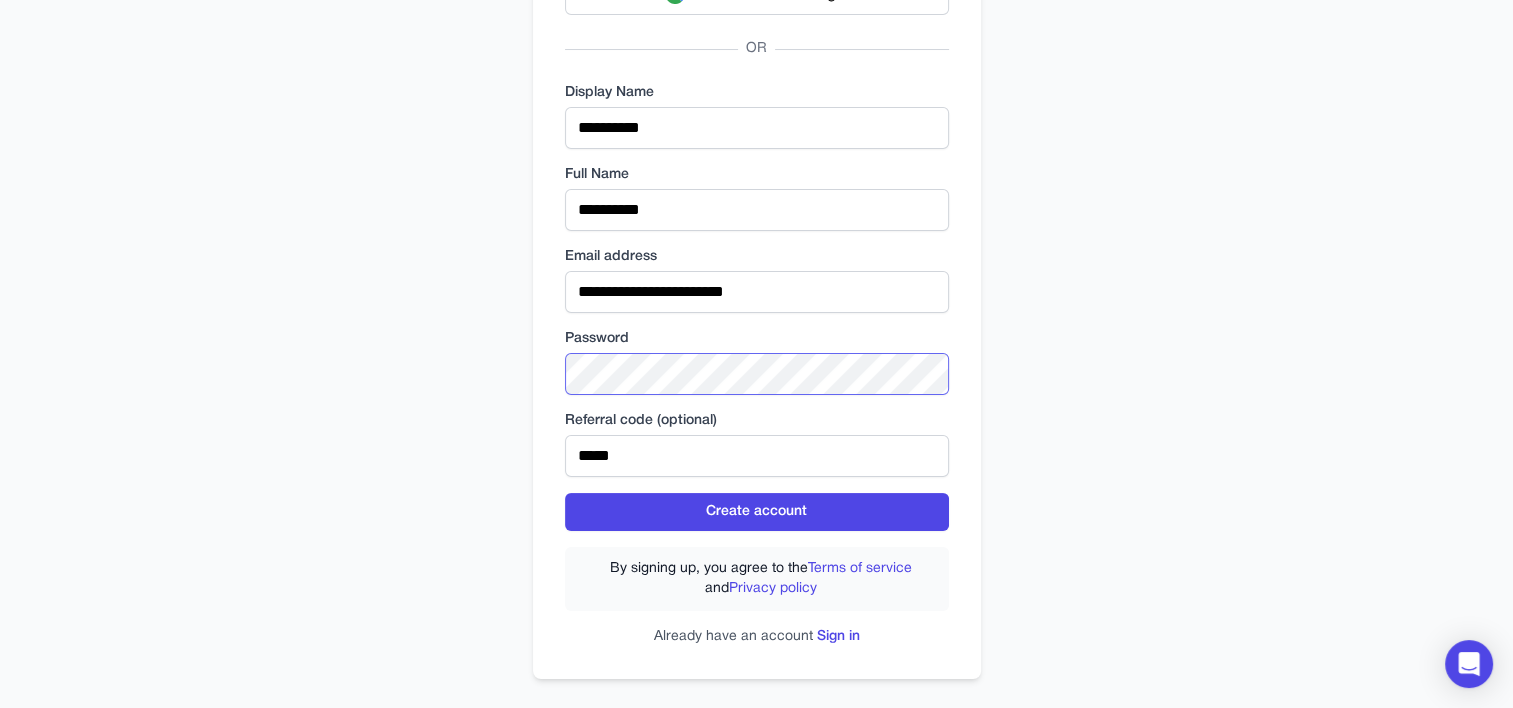 scroll, scrollTop: 215, scrollLeft: 0, axis: vertical 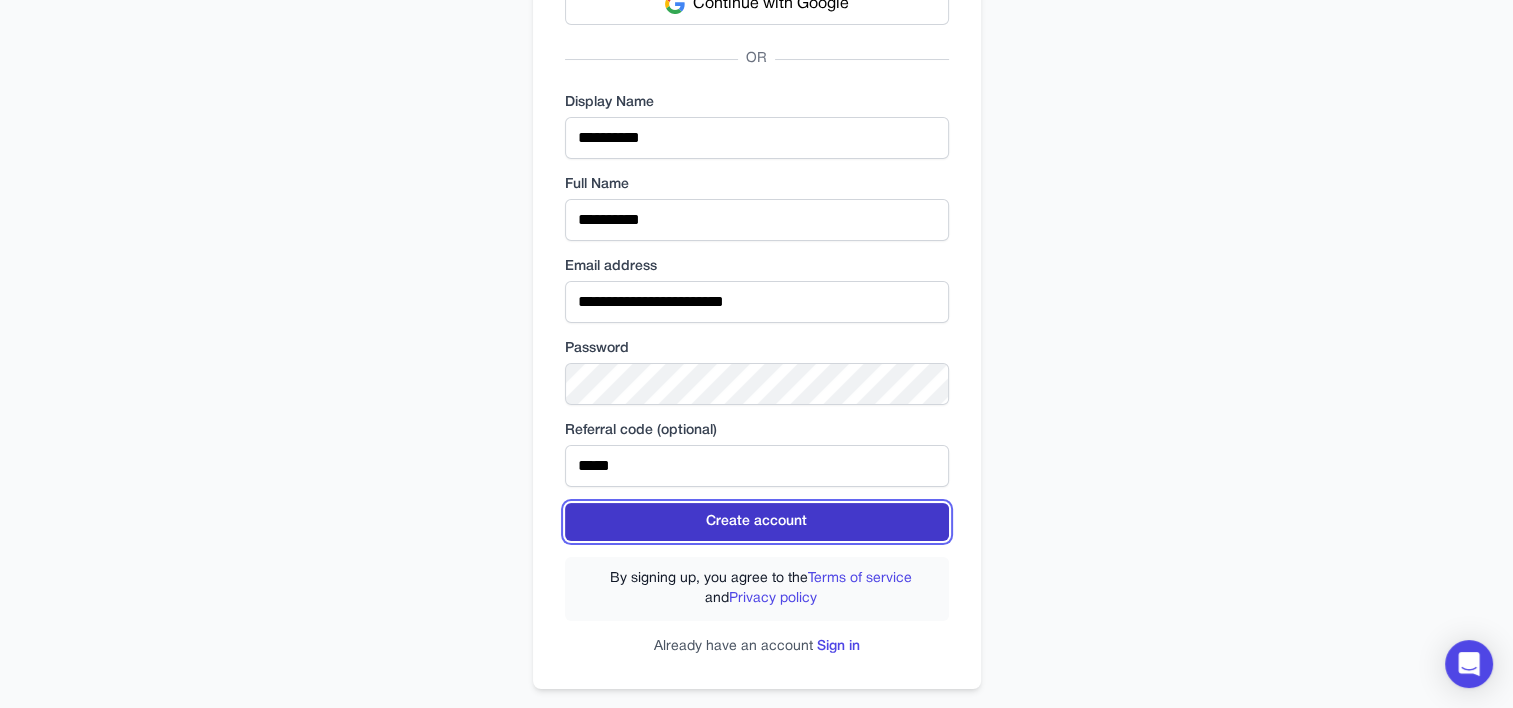 click on "Create account" at bounding box center [757, 522] 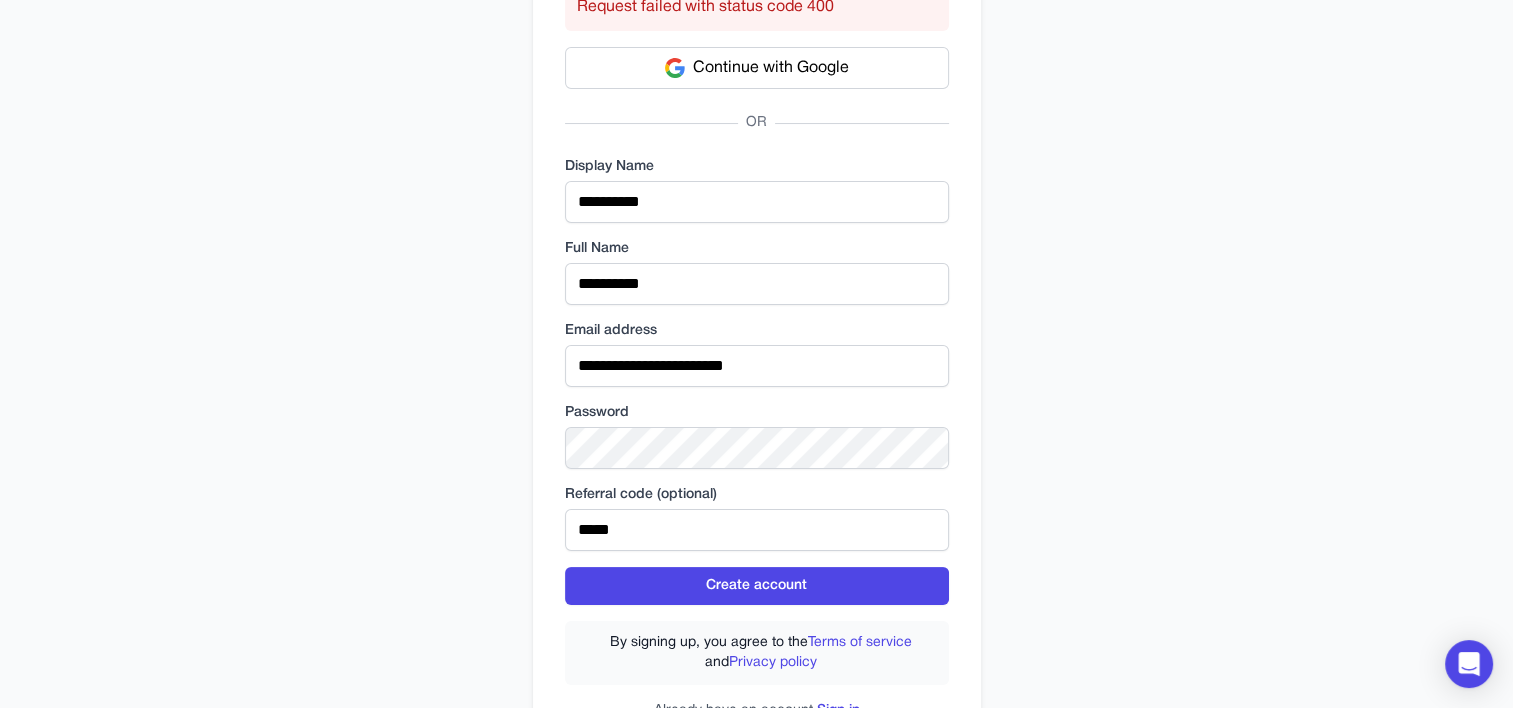 scroll, scrollTop: 253, scrollLeft: 0, axis: vertical 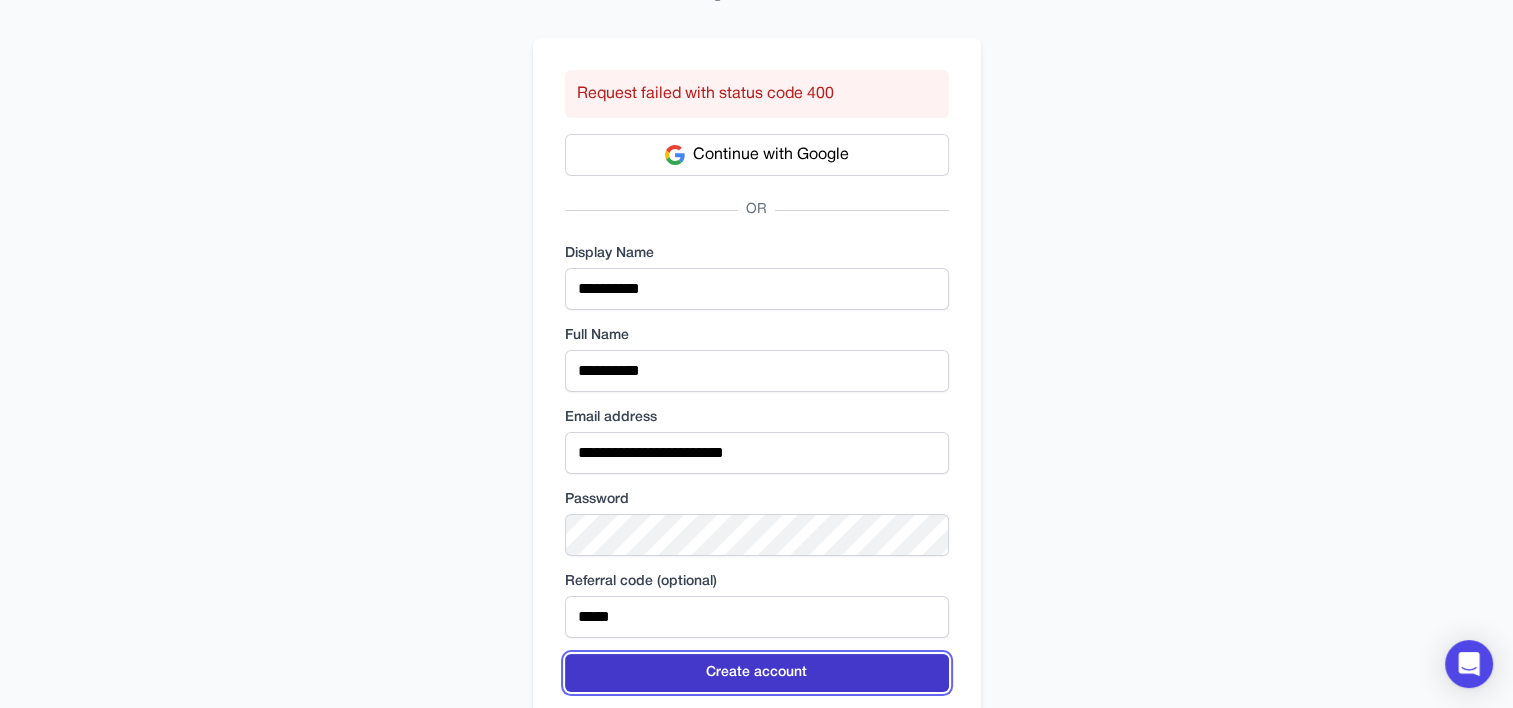 click on "Create account" at bounding box center [757, 673] 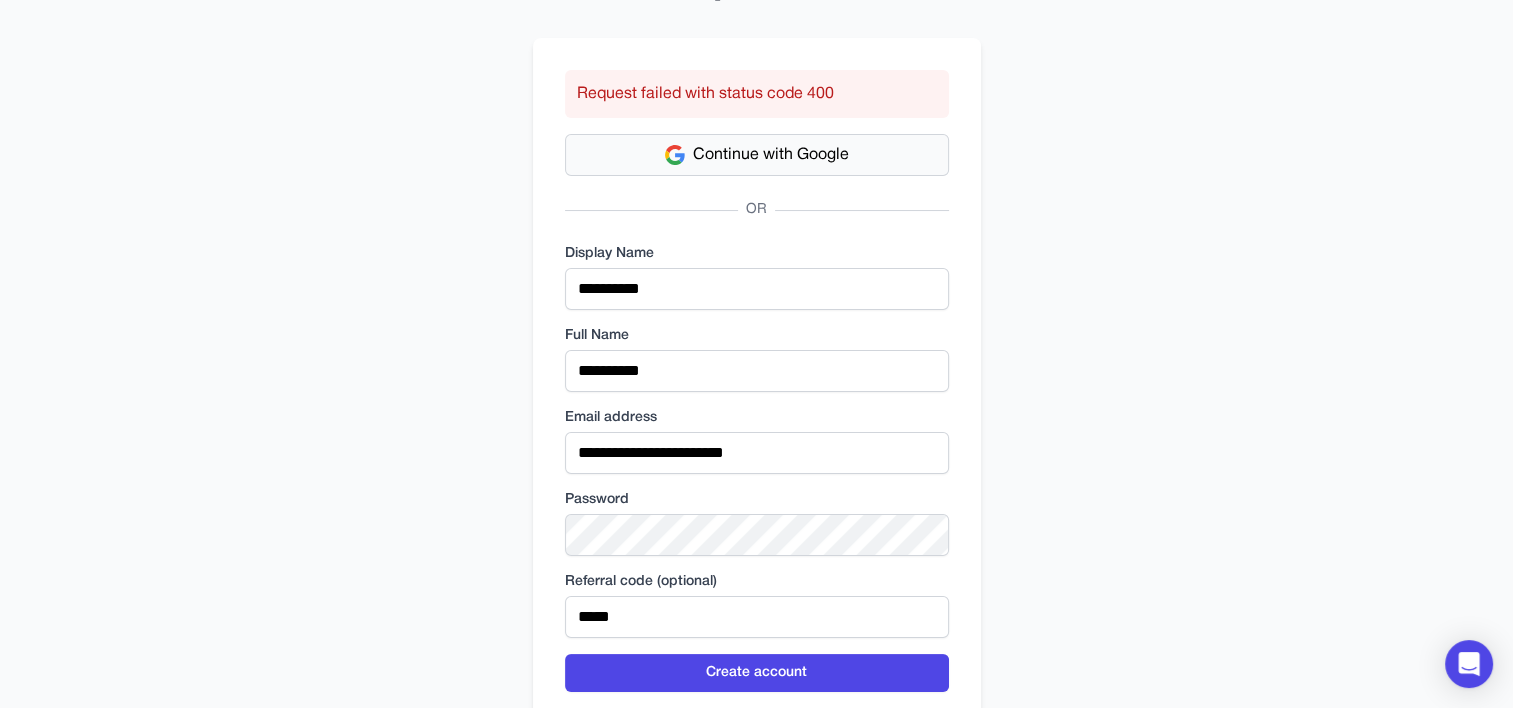 click on "Continue with Google" at bounding box center (771, 155) 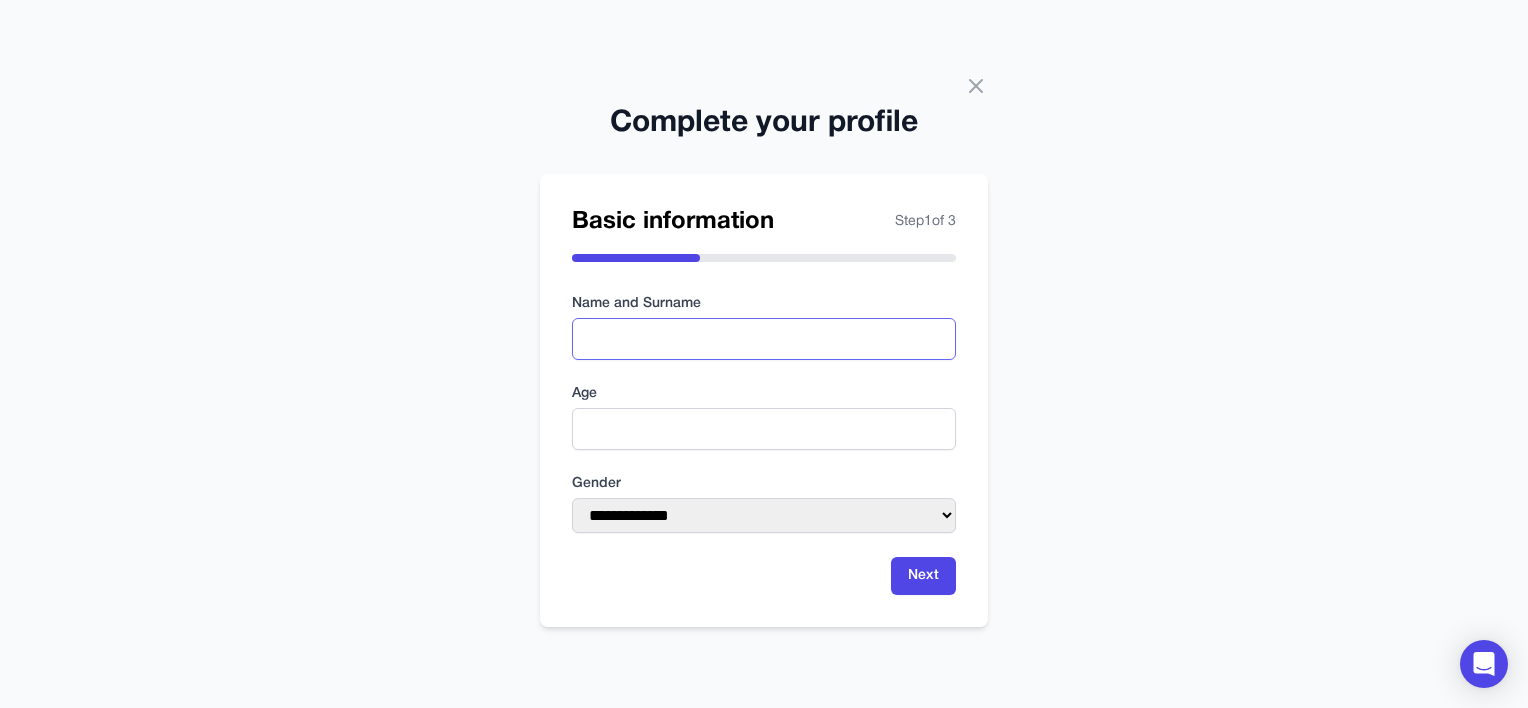 click at bounding box center [764, 339] 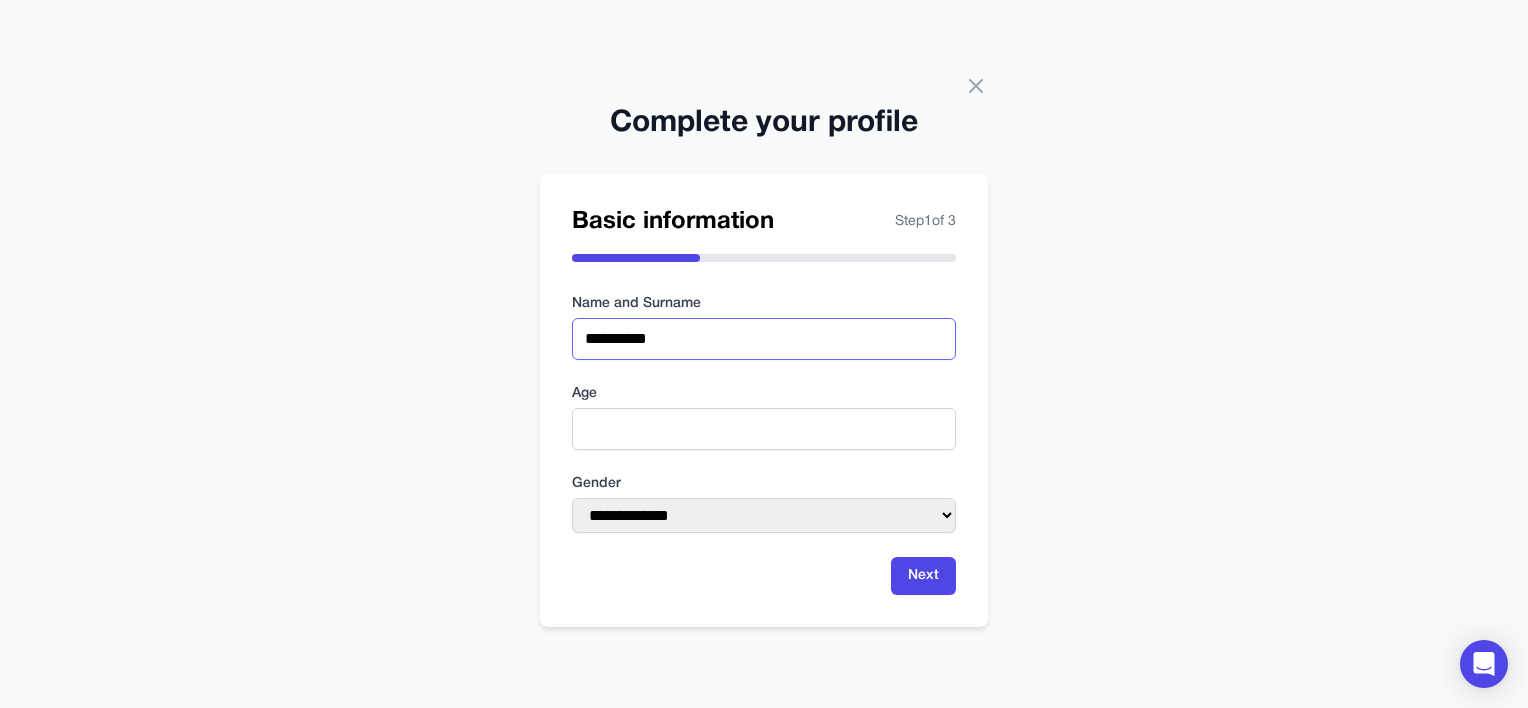 type on "**********" 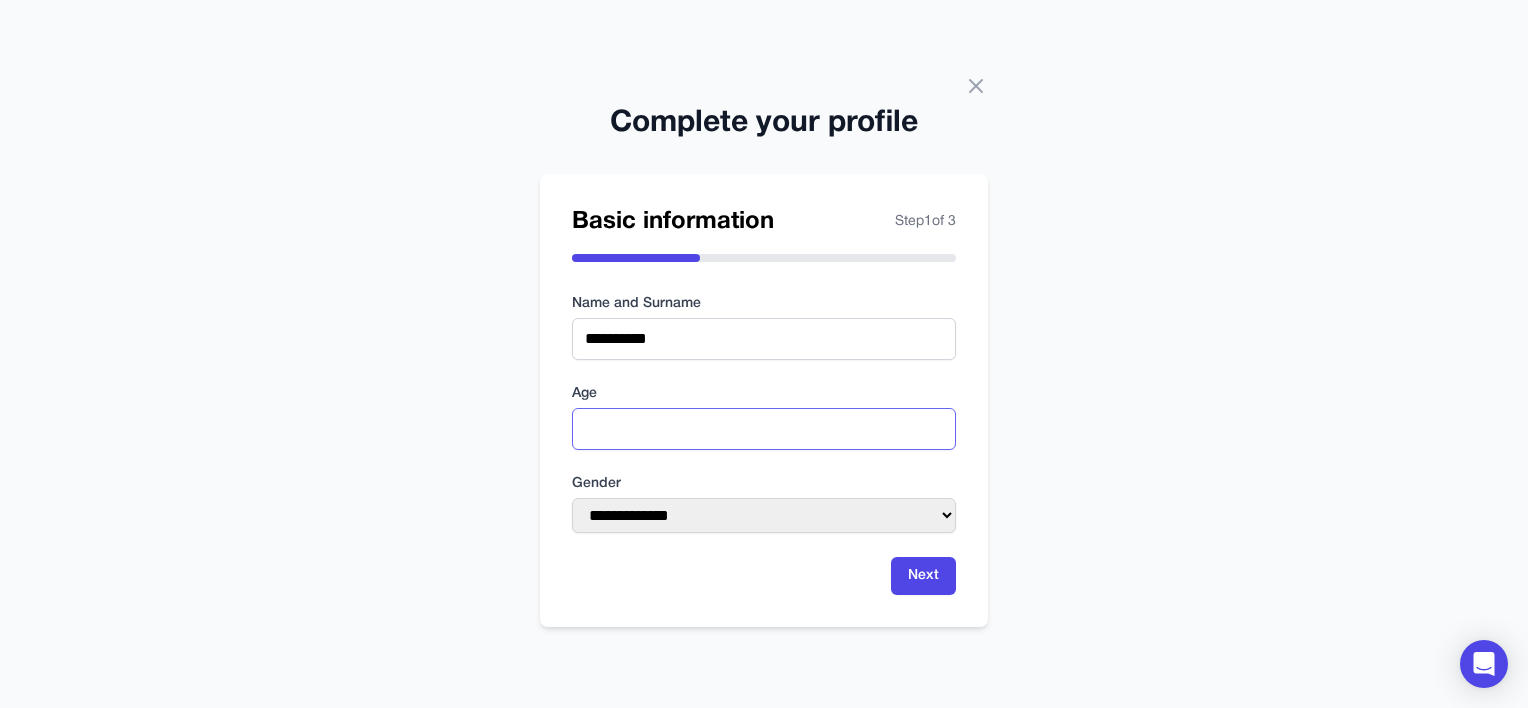 click at bounding box center [764, 429] 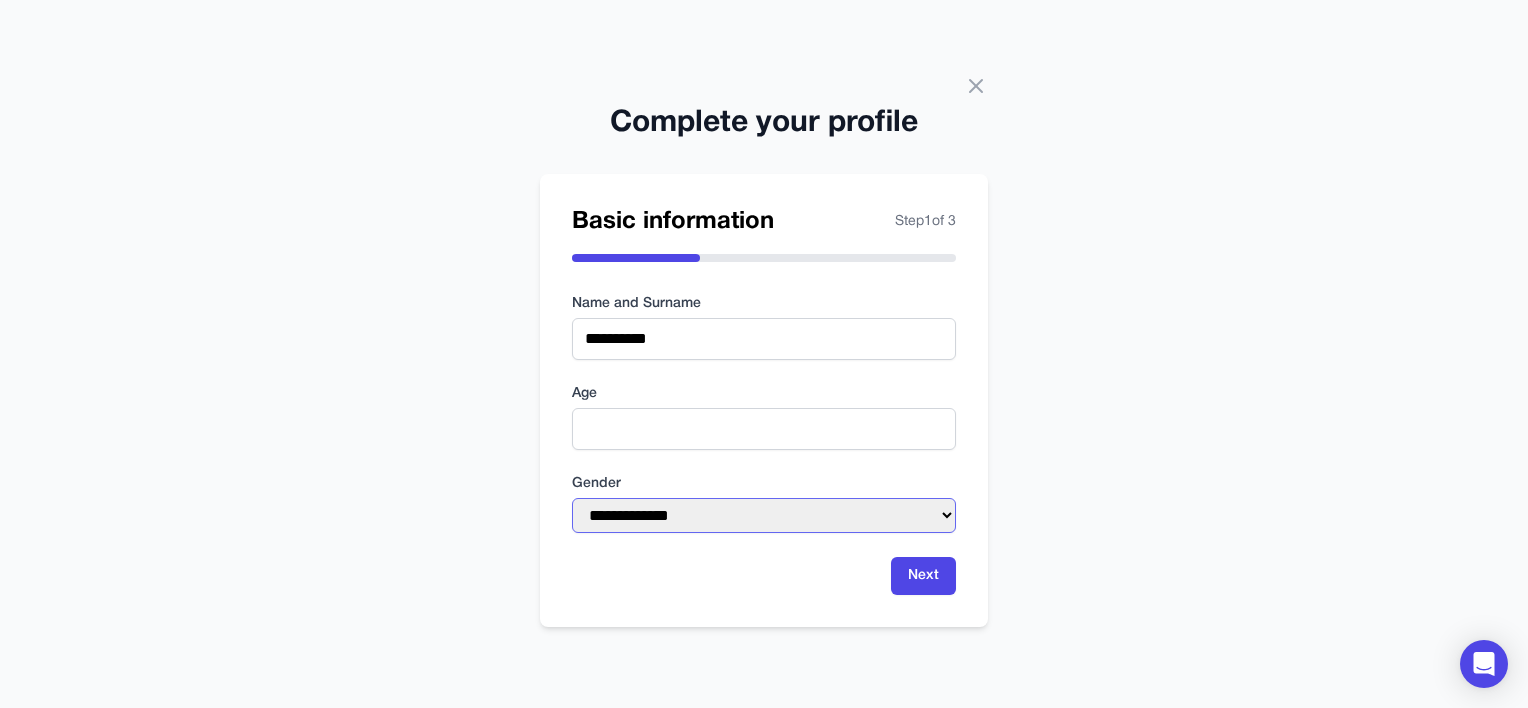 click on "**********" at bounding box center [764, 515] 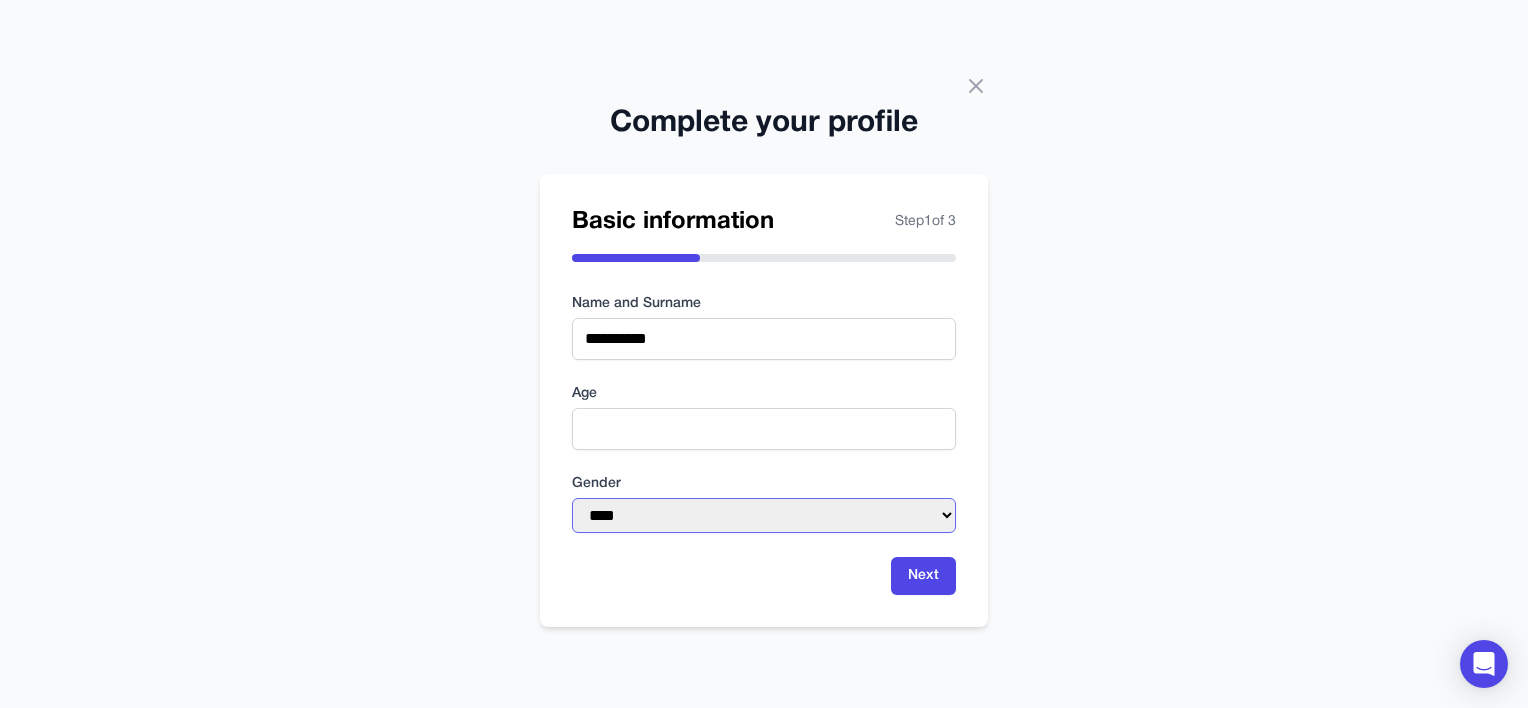 click on "**********" at bounding box center [764, 515] 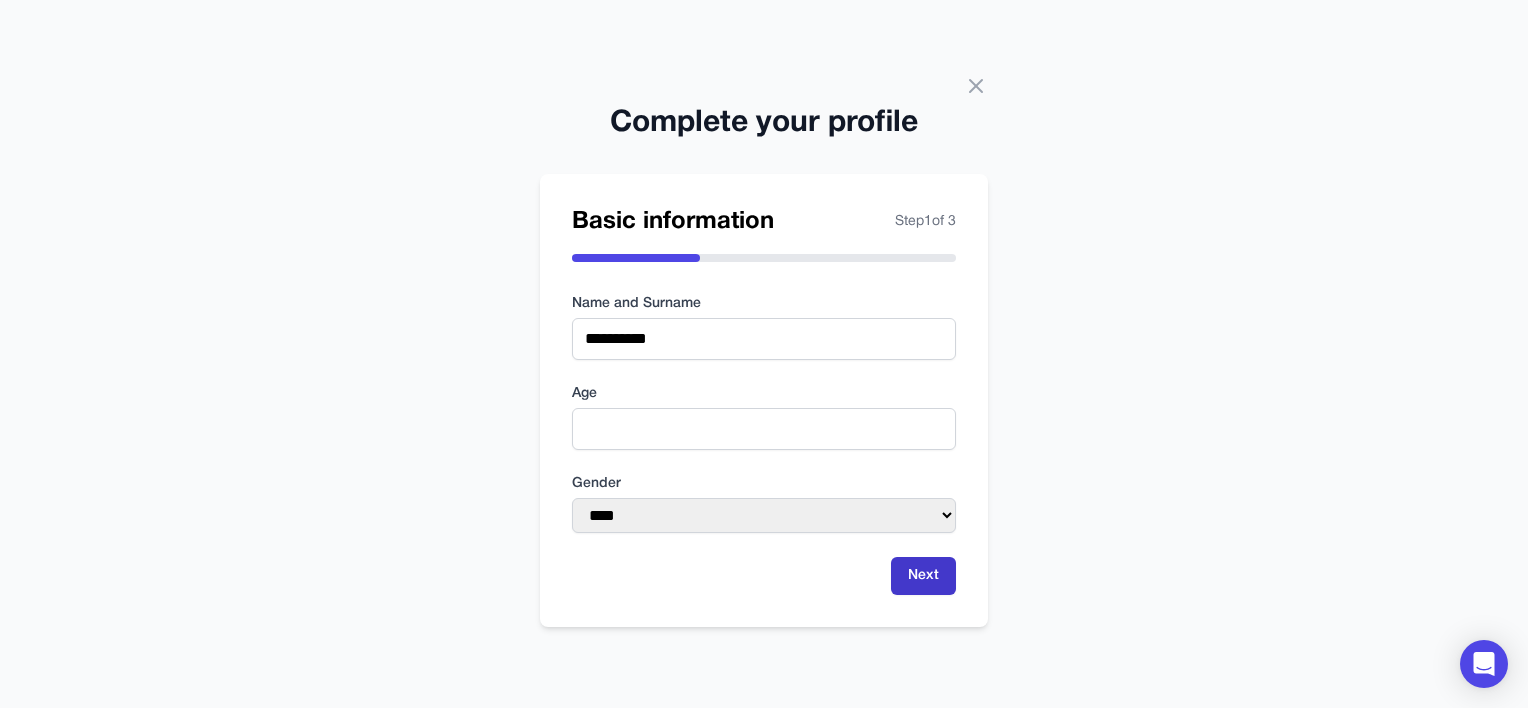 click on "Next" at bounding box center [923, 576] 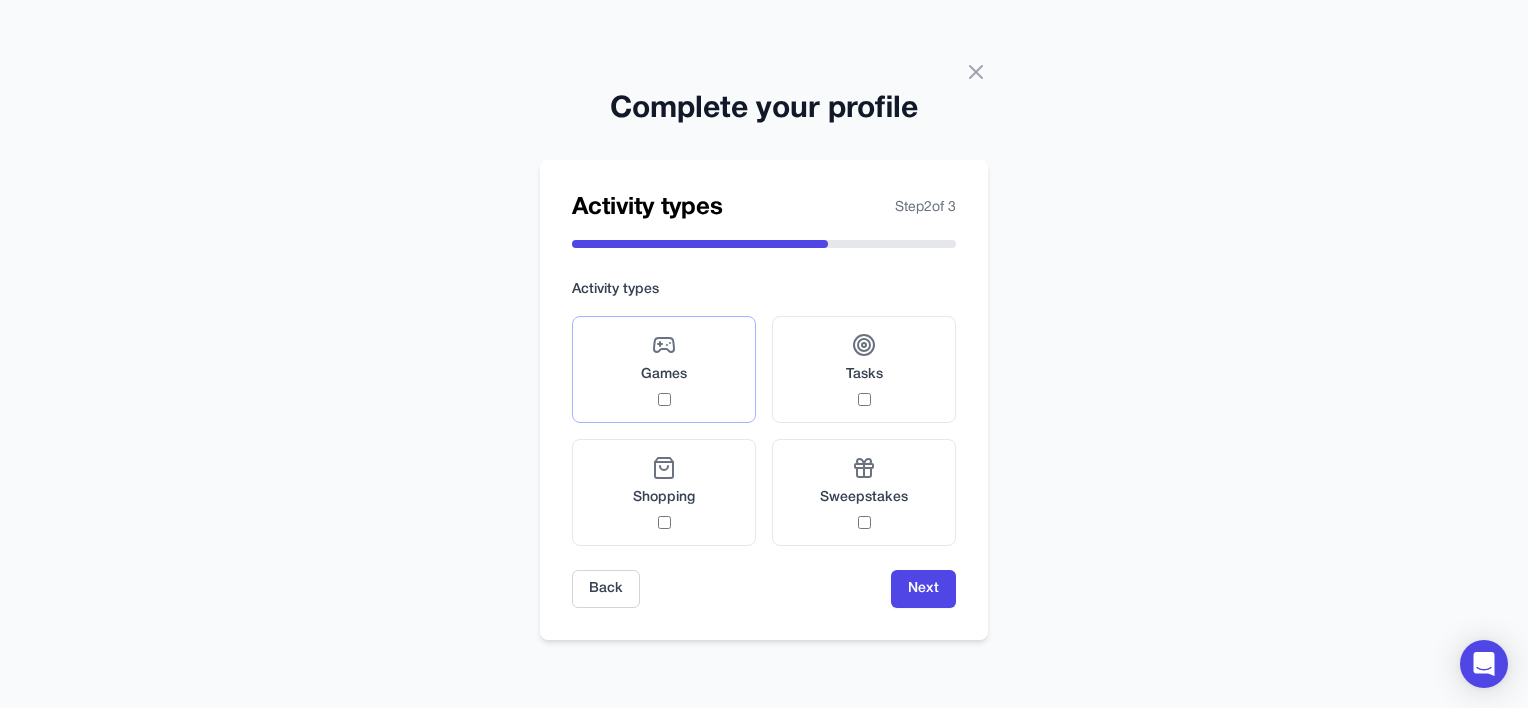 click on "Games" at bounding box center [664, 369] 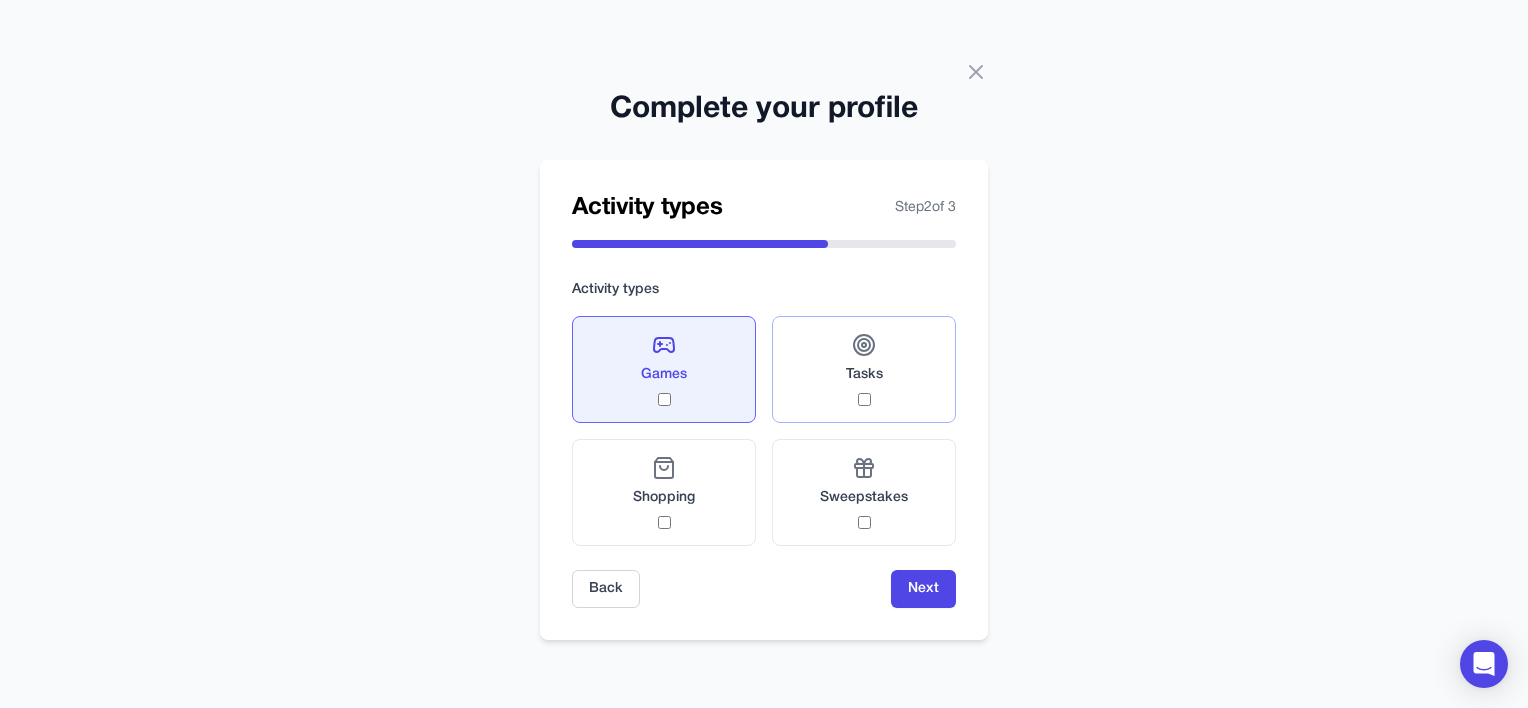click on "Tasks" at bounding box center (864, 369) 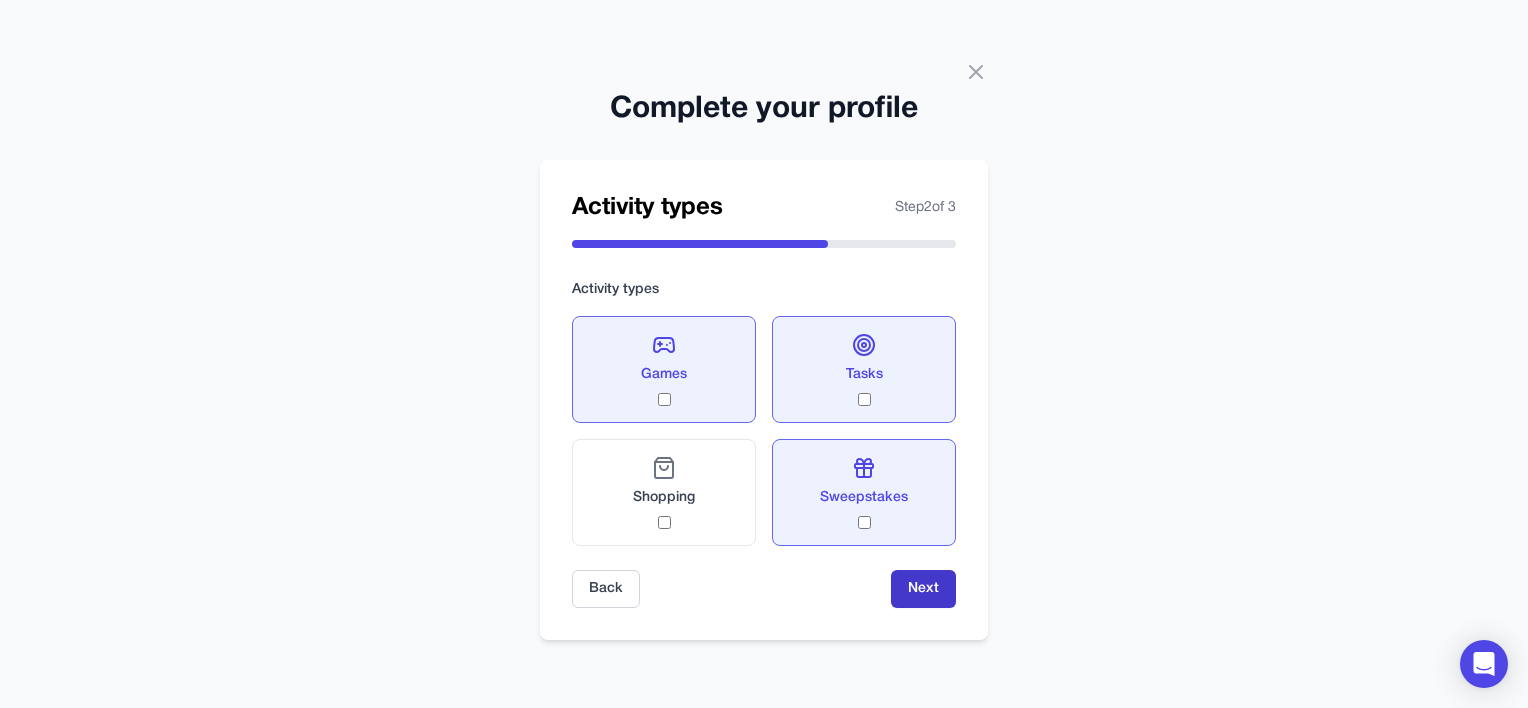 click on "Next" at bounding box center (923, 589) 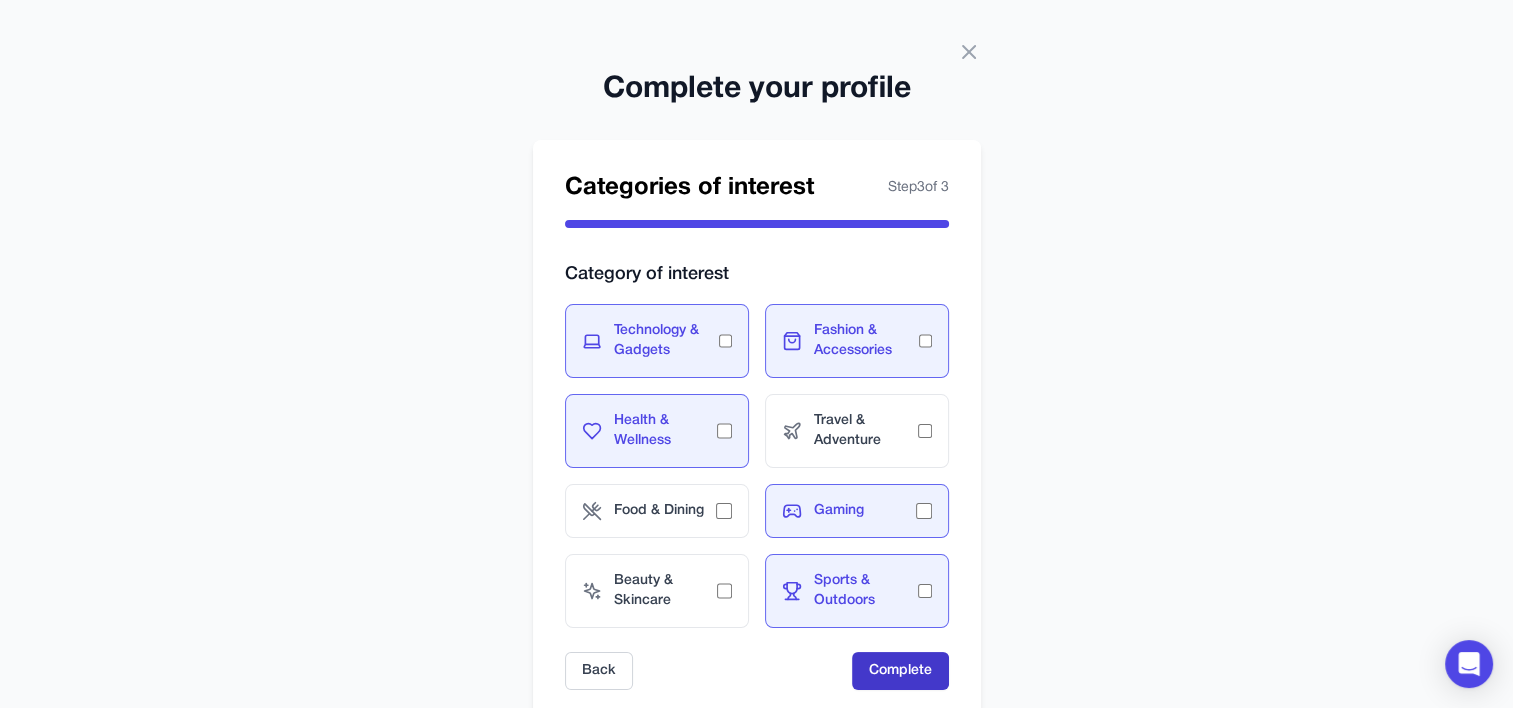 click on "Complete" at bounding box center [900, 671] 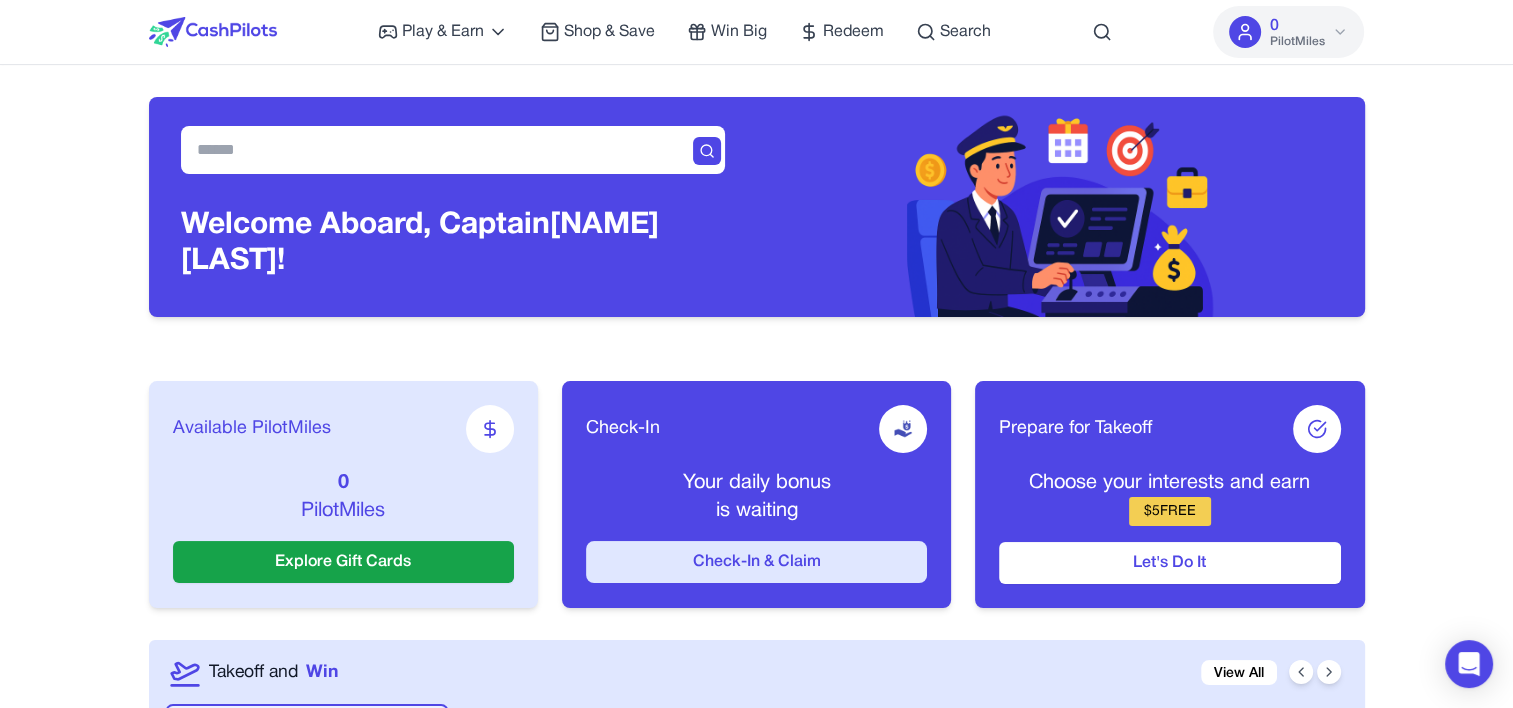 click on "Check-In & Claim" at bounding box center (756, 562) 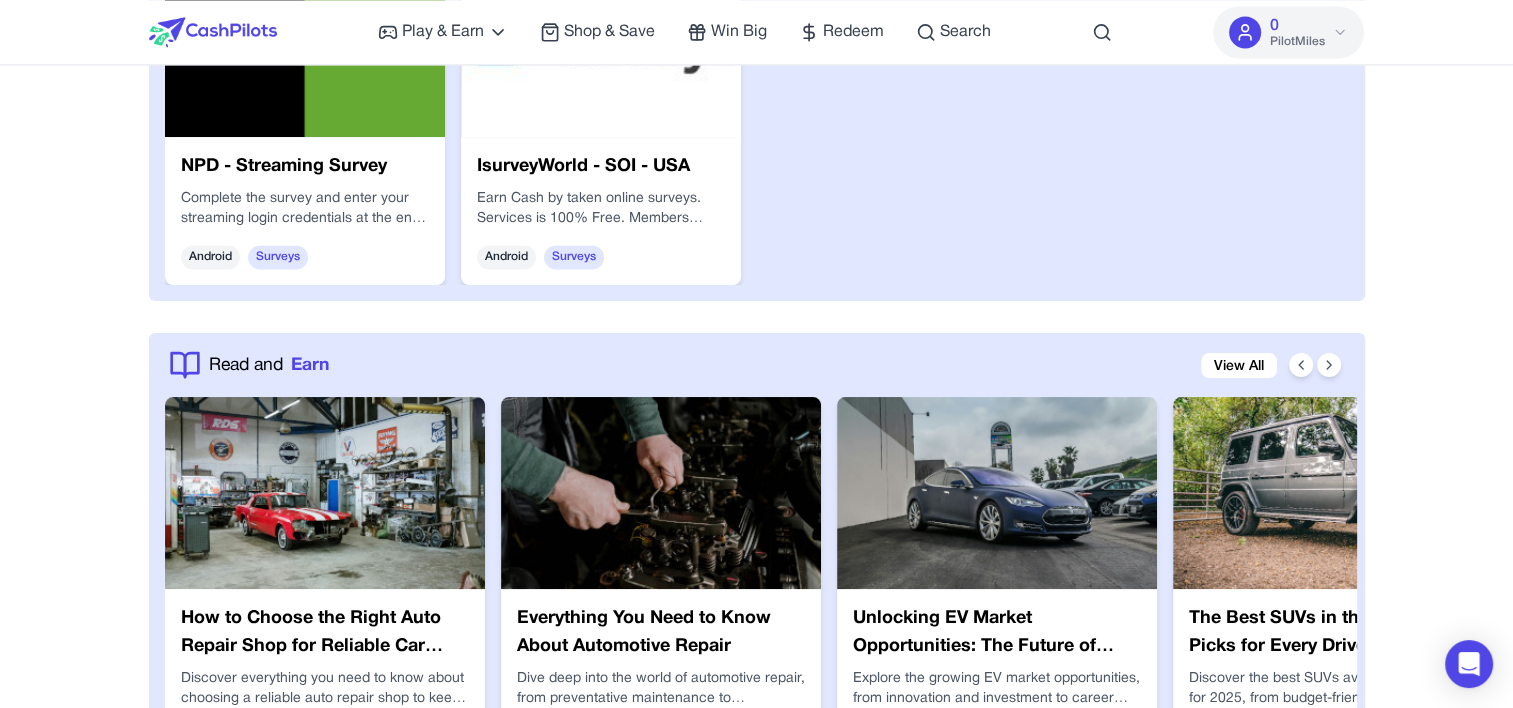 scroll, scrollTop: 2965, scrollLeft: 0, axis: vertical 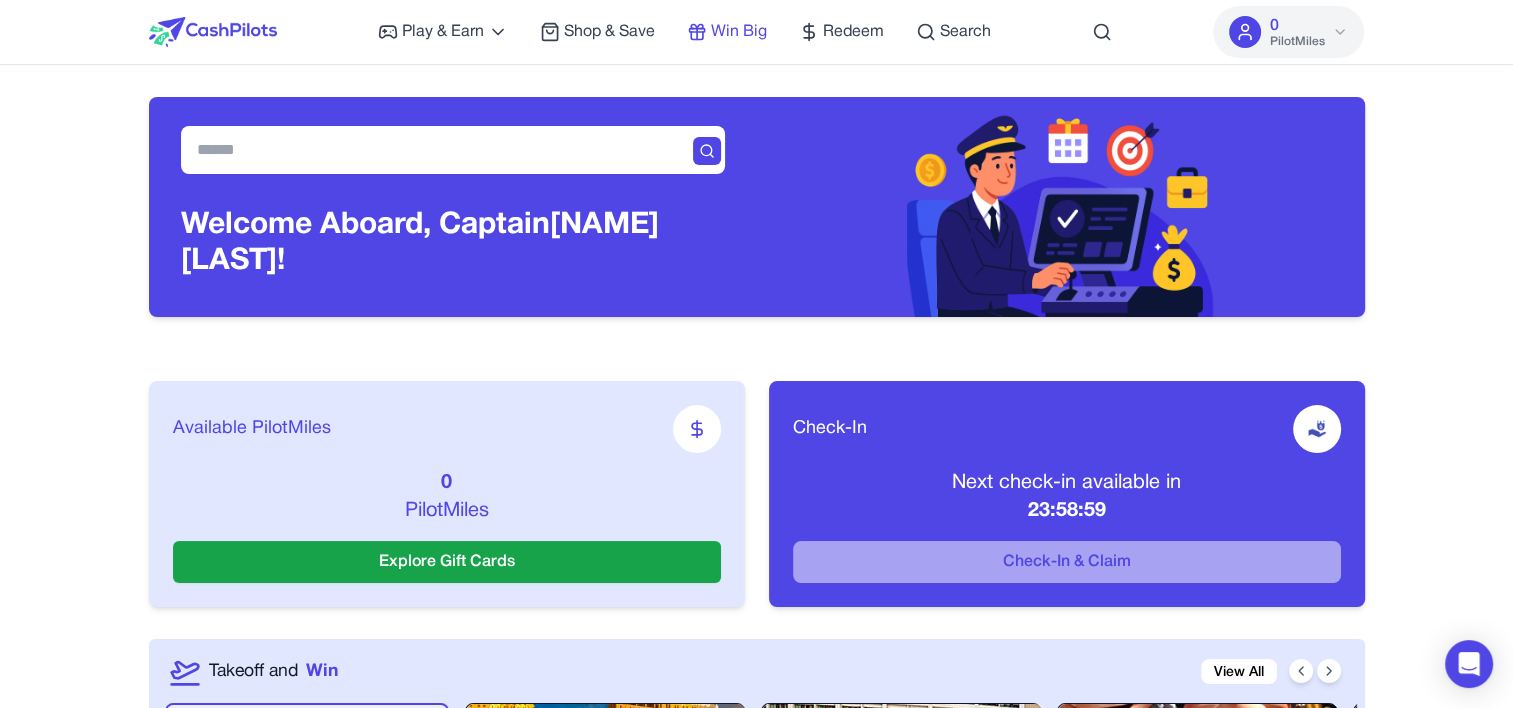 click on "Win Big" at bounding box center [739, 32] 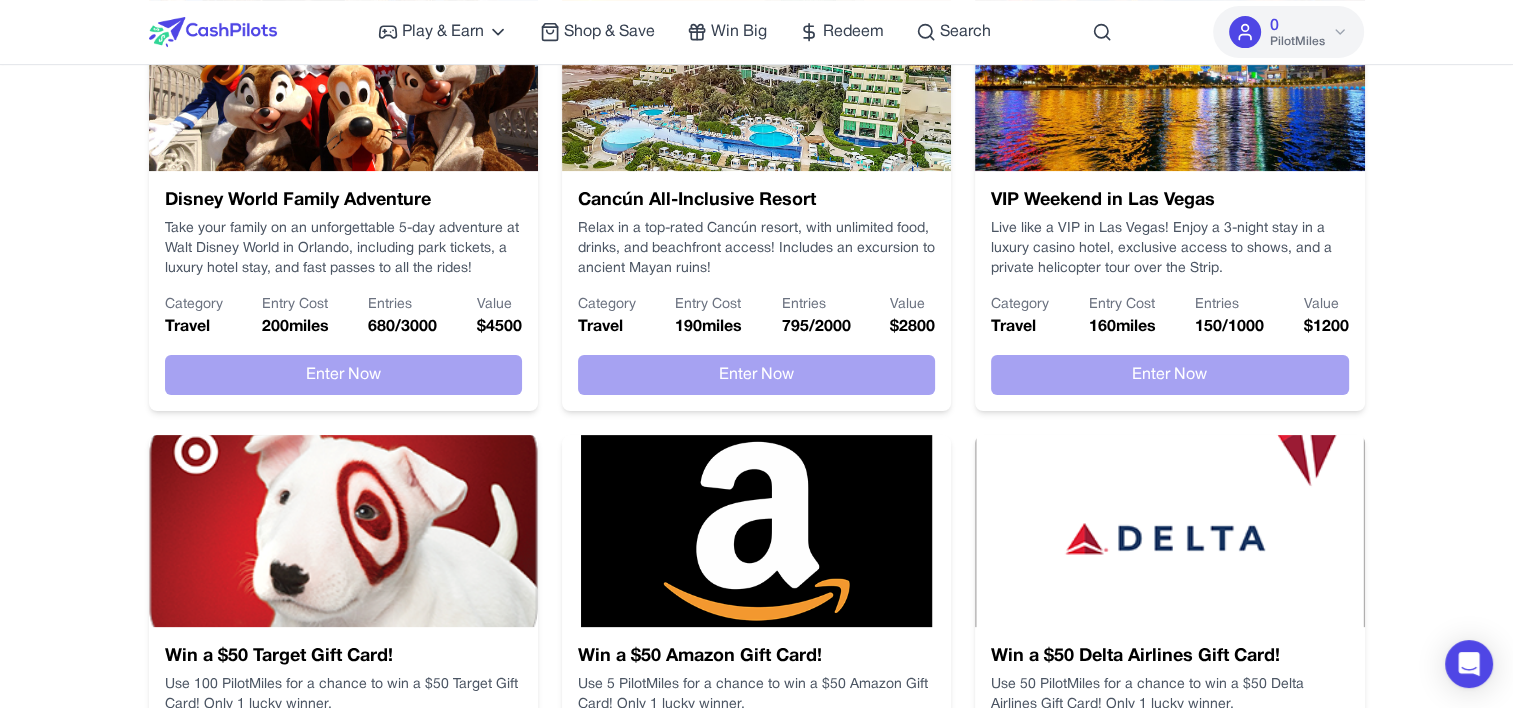 scroll, scrollTop: 0, scrollLeft: 0, axis: both 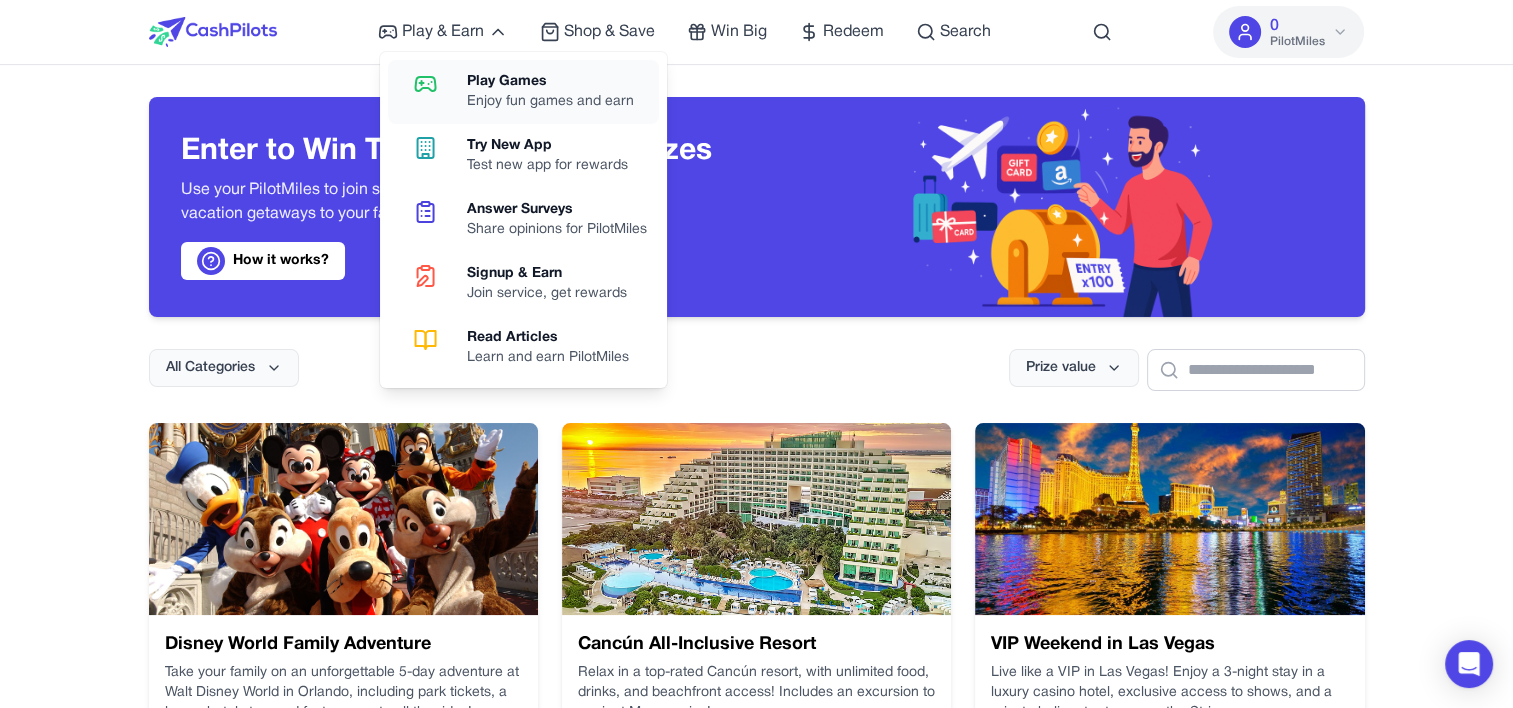 click on "Play Games" at bounding box center [550, 82] 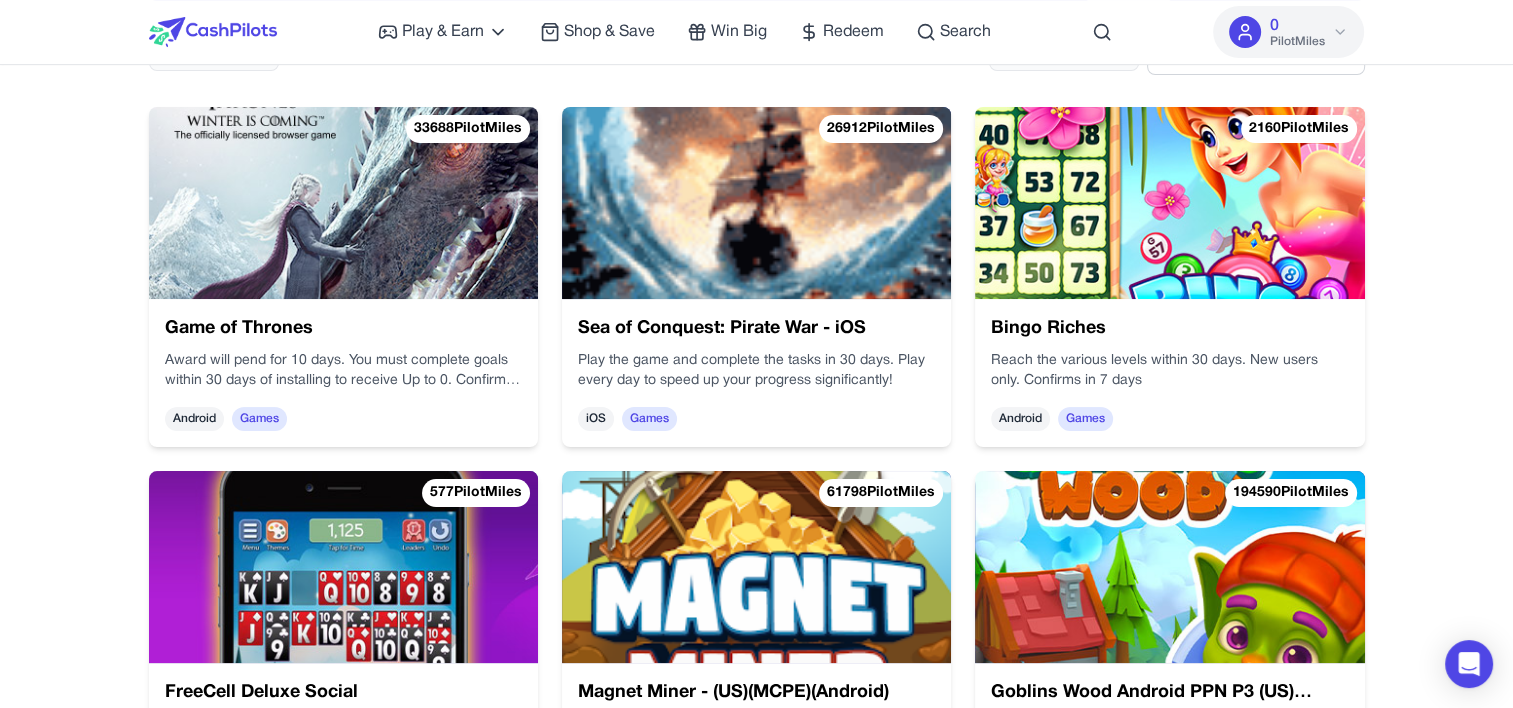 scroll, scrollTop: 288, scrollLeft: 0, axis: vertical 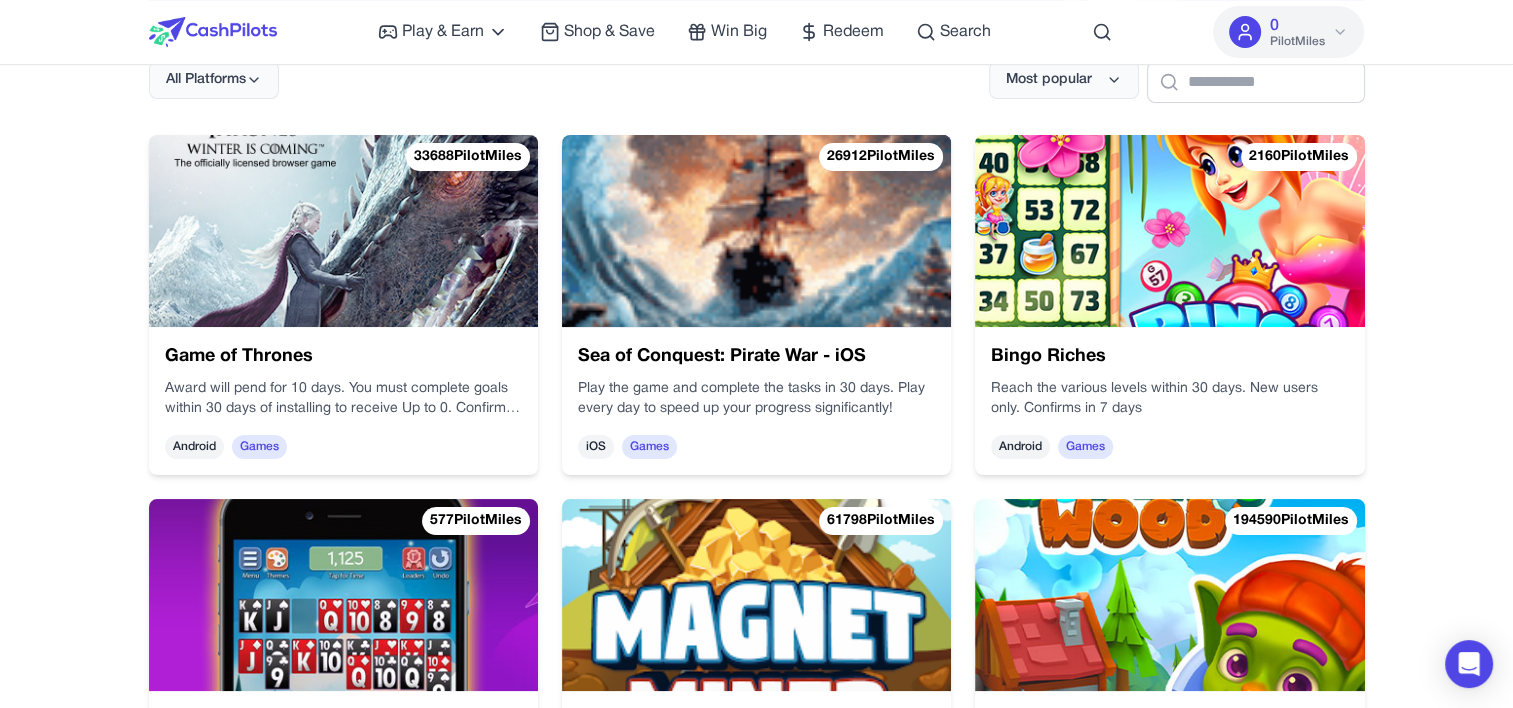 click at bounding box center [1169, 231] 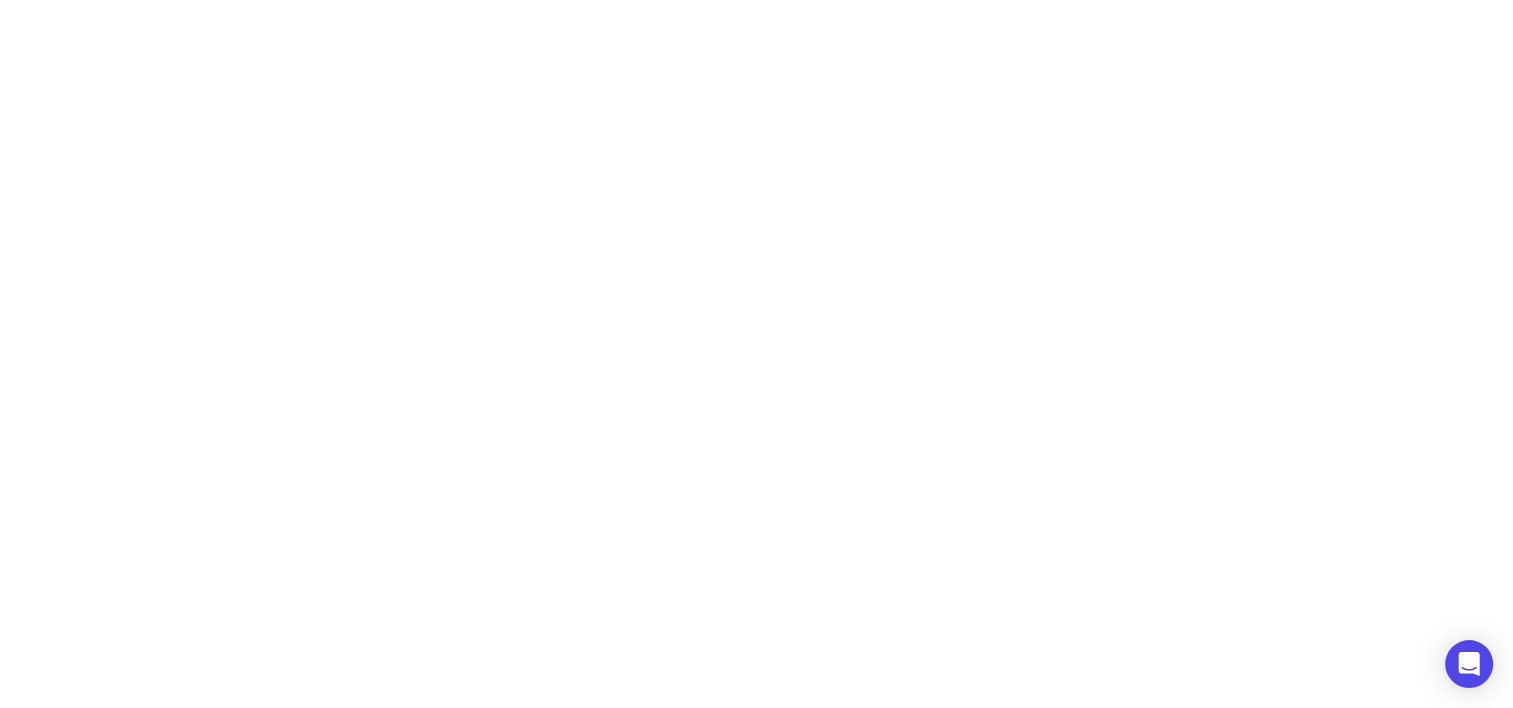 scroll, scrollTop: 0, scrollLeft: 0, axis: both 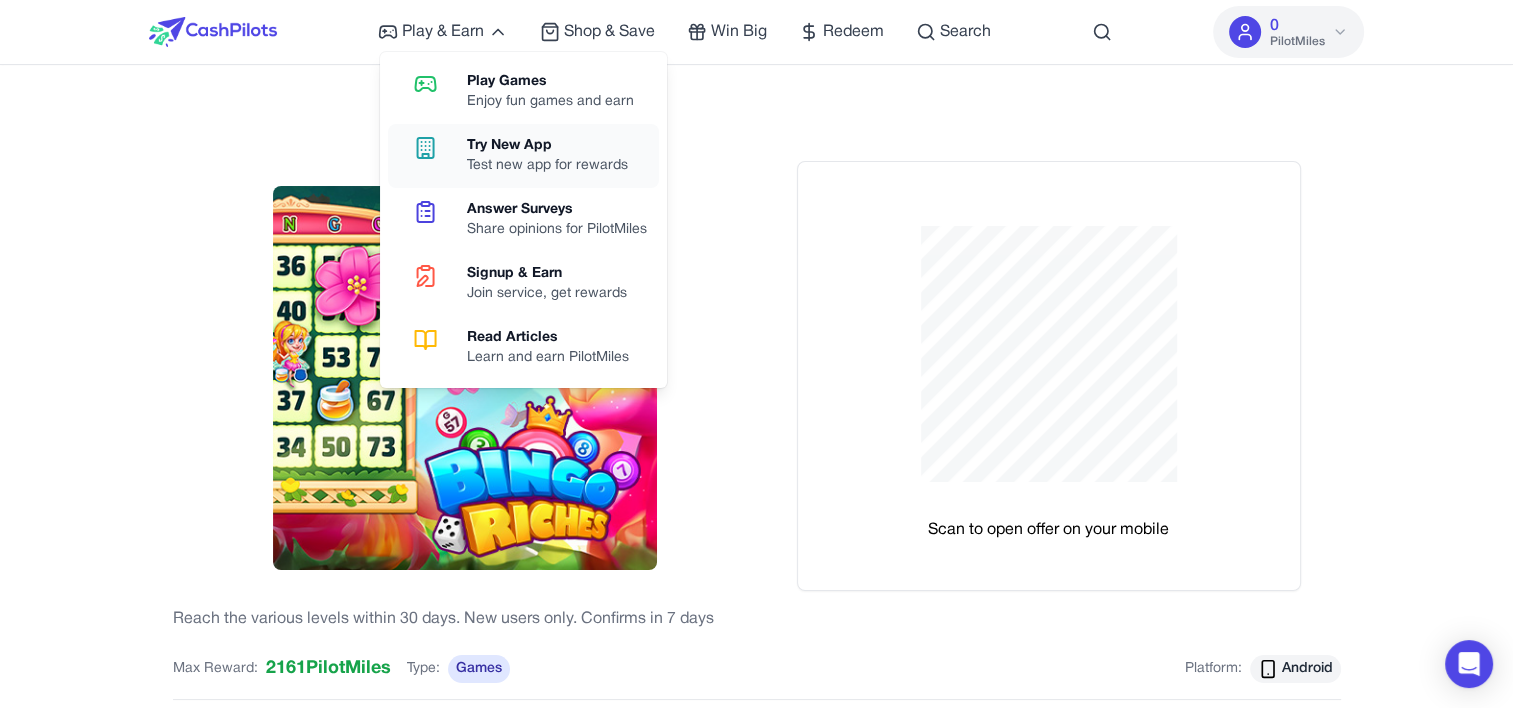 click on "Try New App" at bounding box center (547, 146) 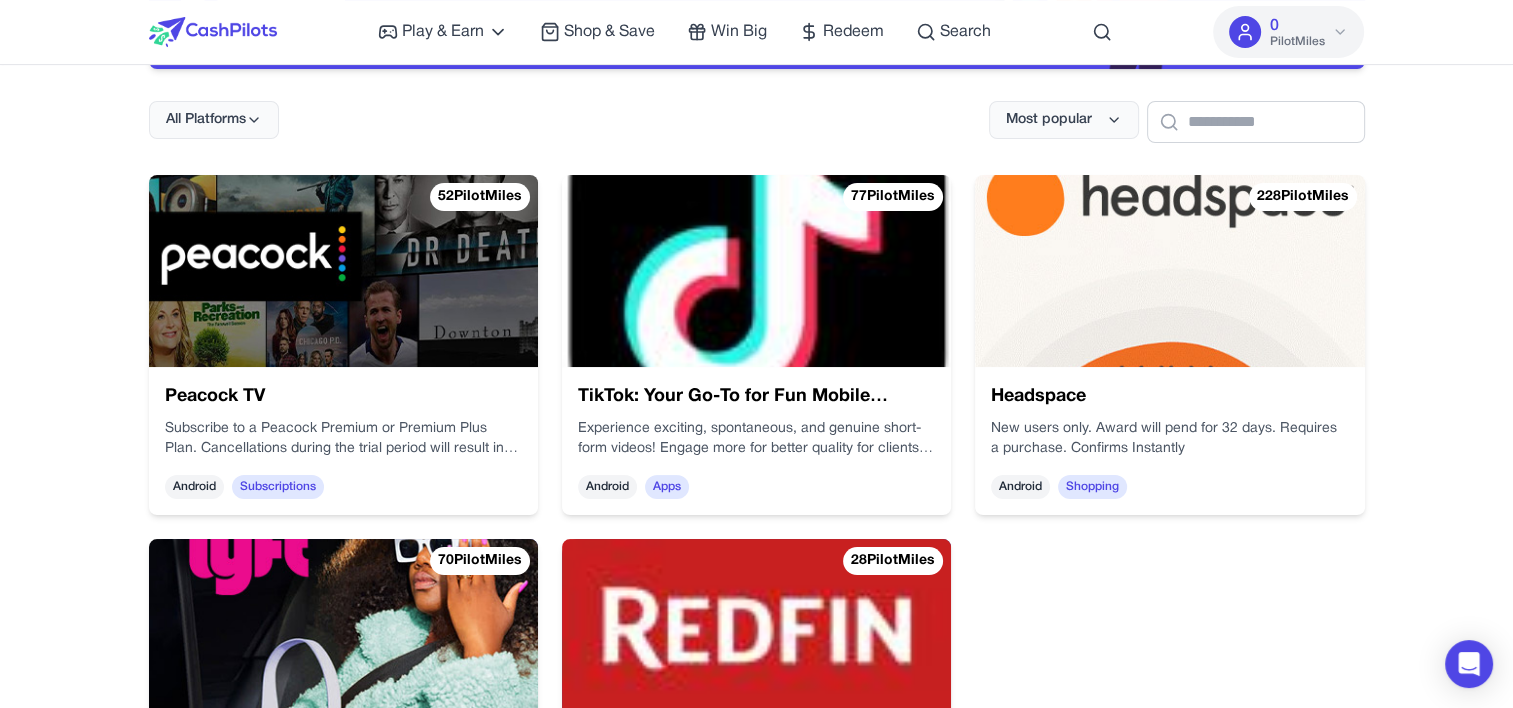 scroll, scrollTop: 0, scrollLeft: 0, axis: both 